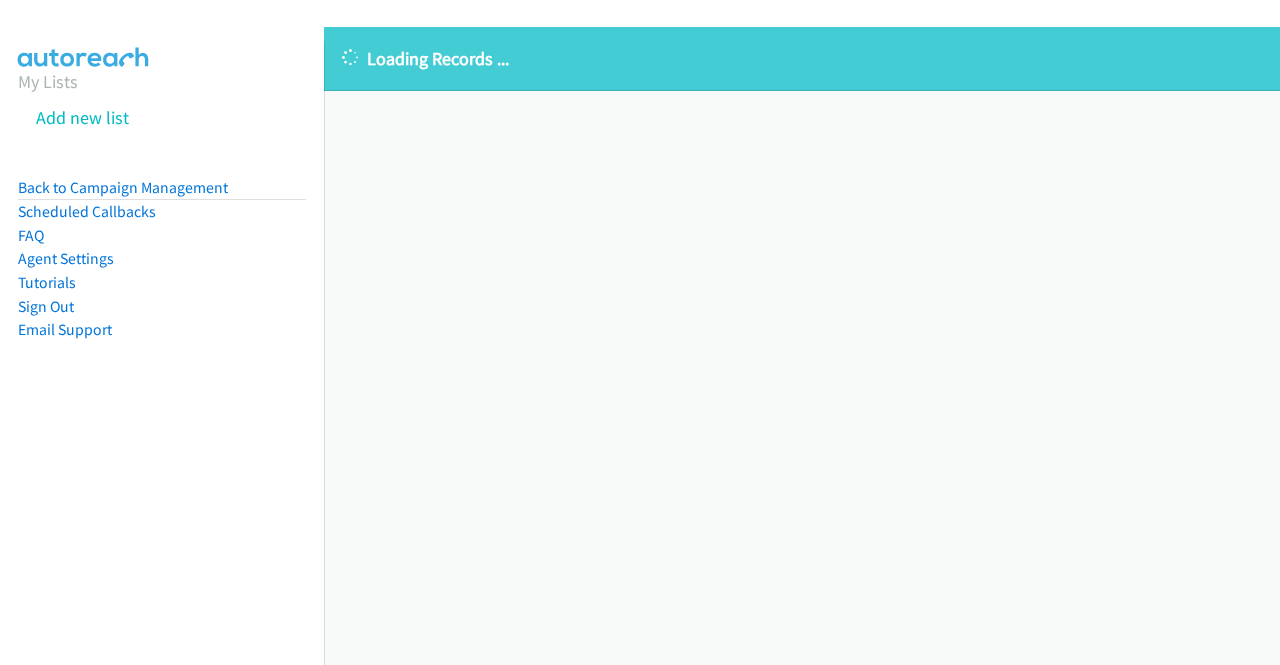 scroll, scrollTop: 0, scrollLeft: 0, axis: both 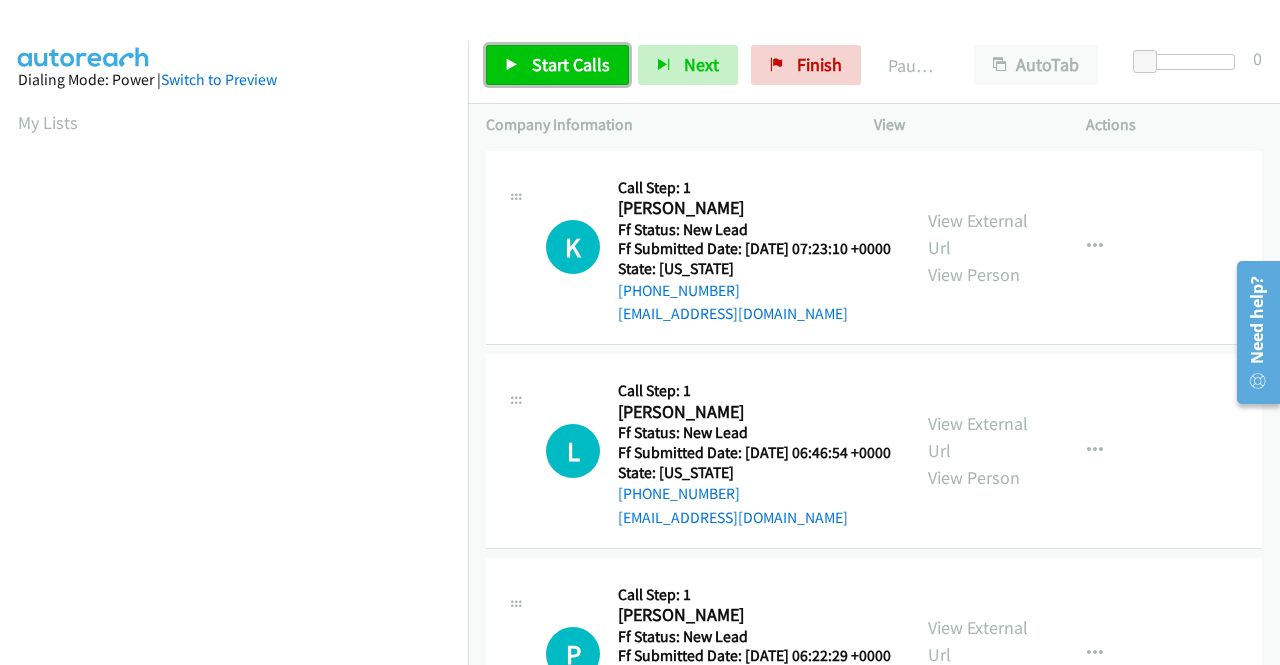 click on "Start Calls" at bounding box center [557, 65] 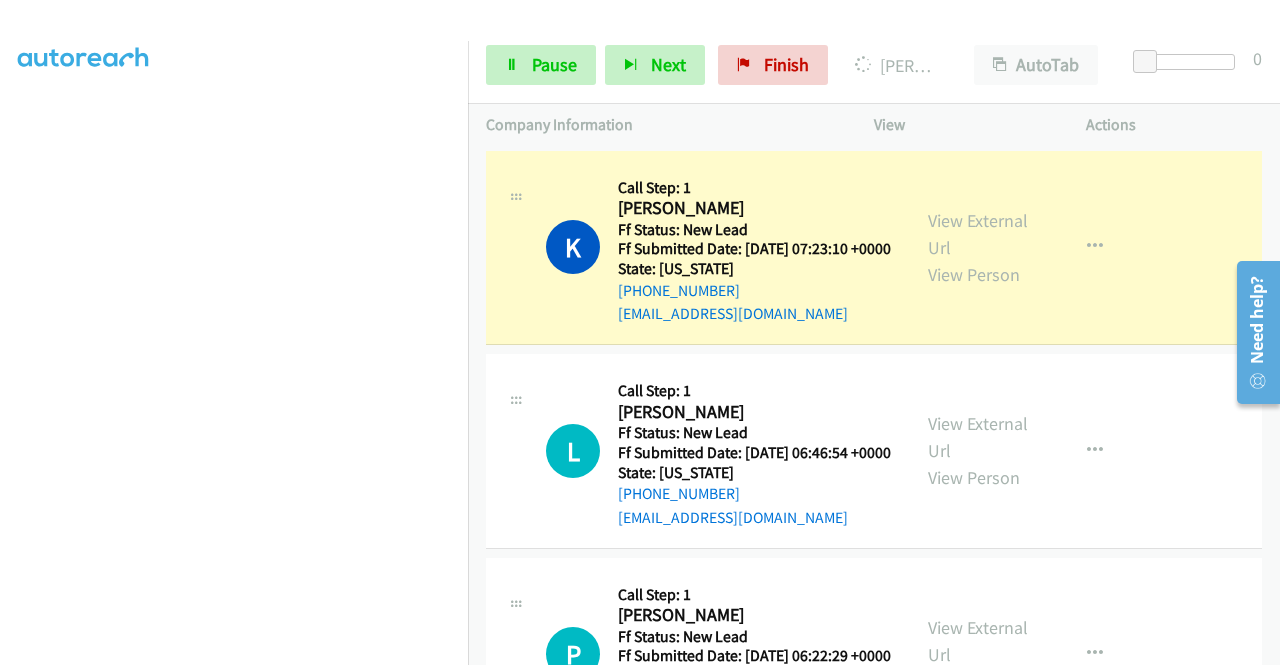 scroll, scrollTop: 456, scrollLeft: 0, axis: vertical 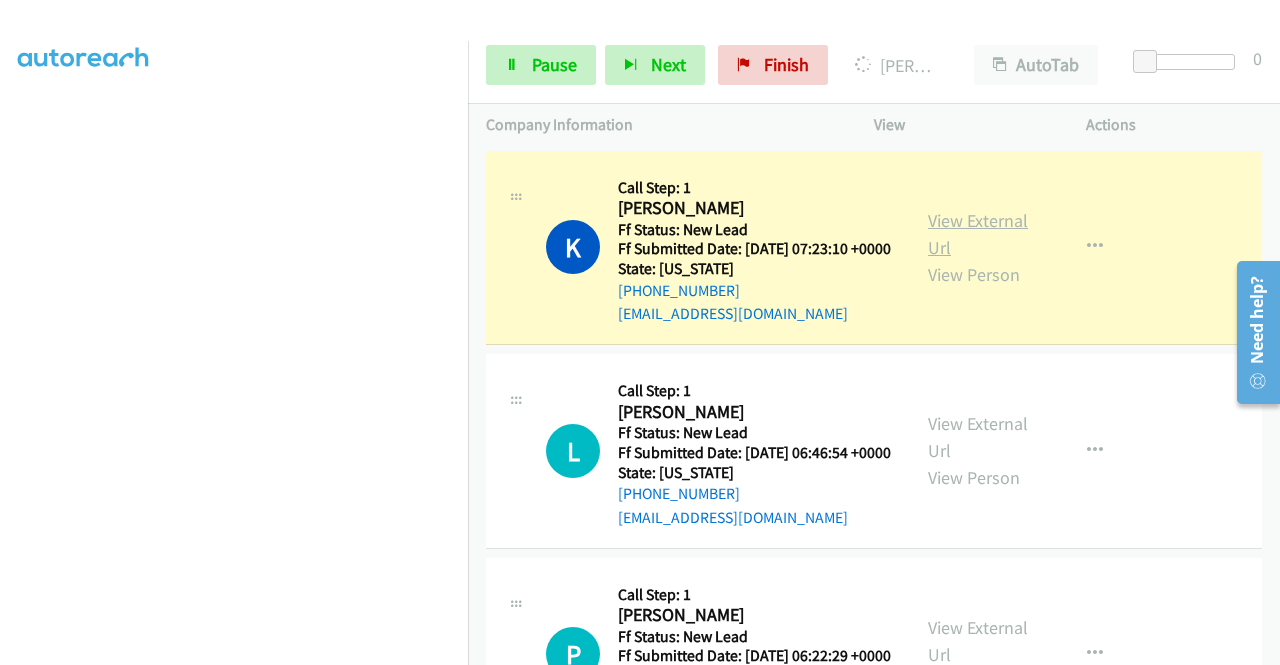 click on "View External Url" at bounding box center (978, 234) 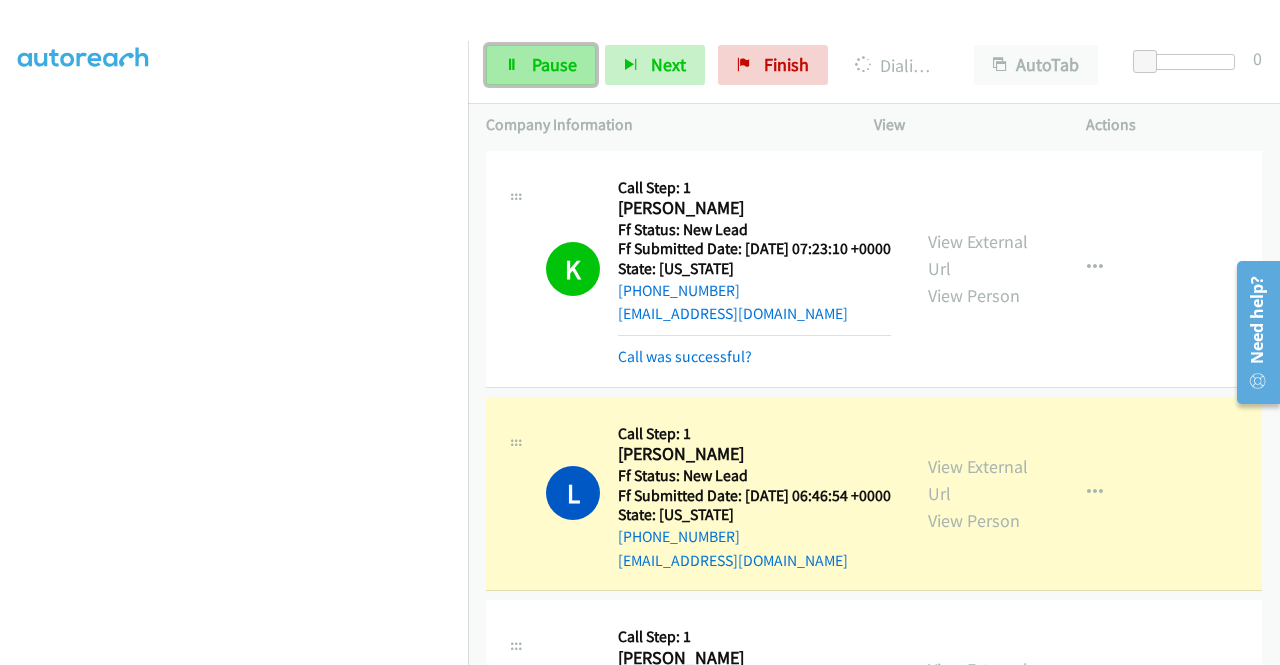 click on "Pause" at bounding box center (541, 65) 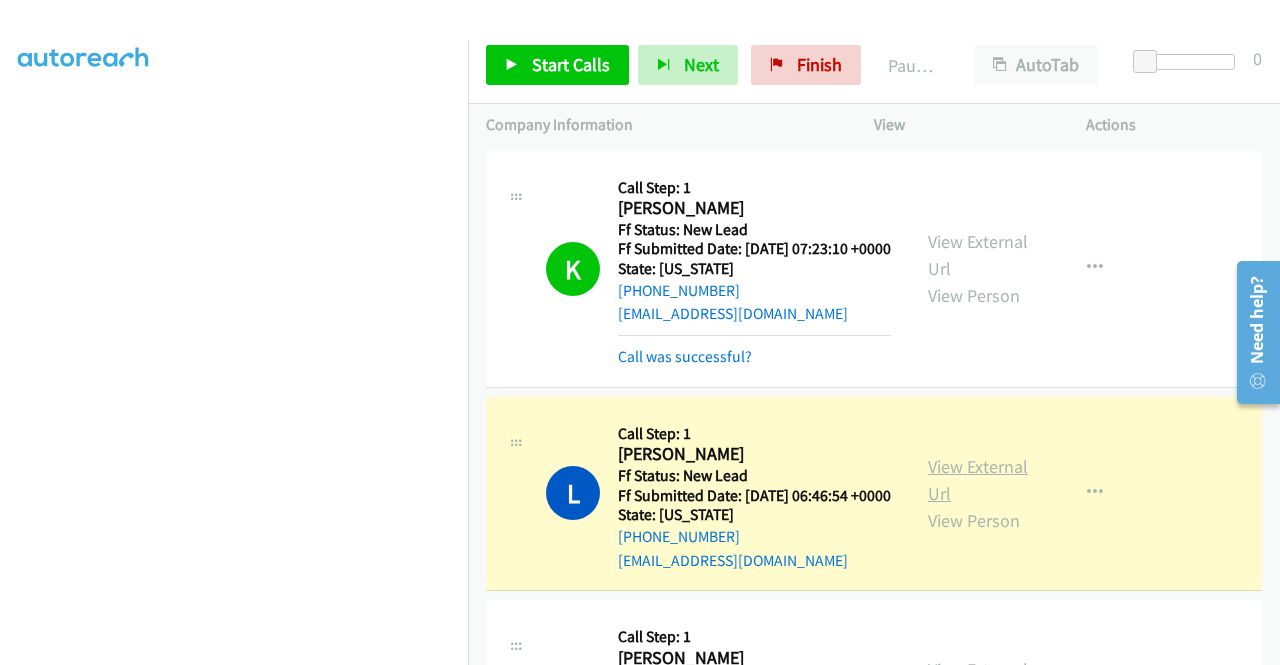 click on "View External Url" at bounding box center (978, 480) 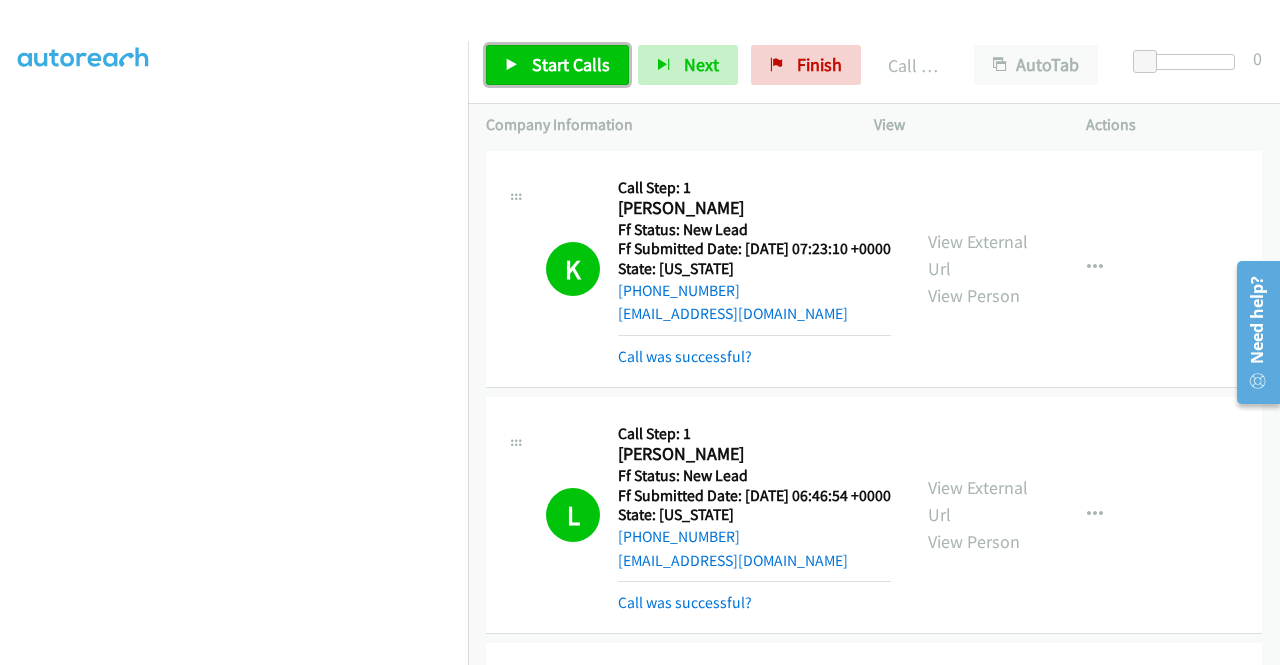 click on "Start Calls" at bounding box center [557, 65] 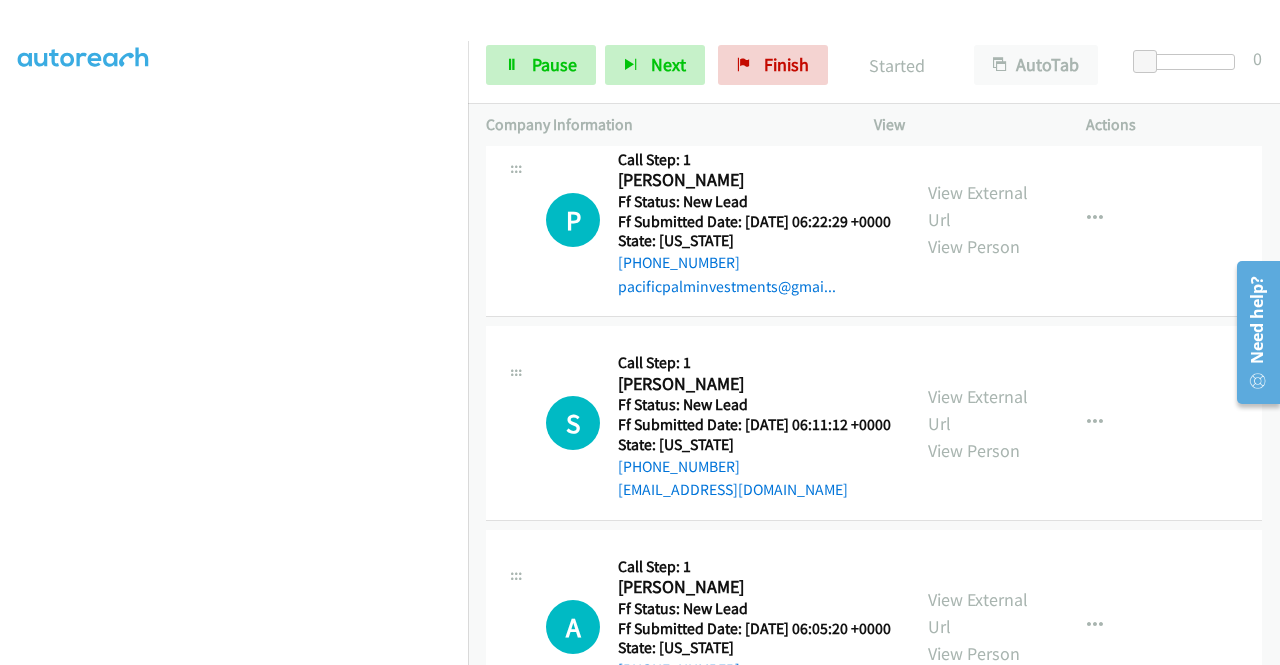 scroll, scrollTop: 519, scrollLeft: 0, axis: vertical 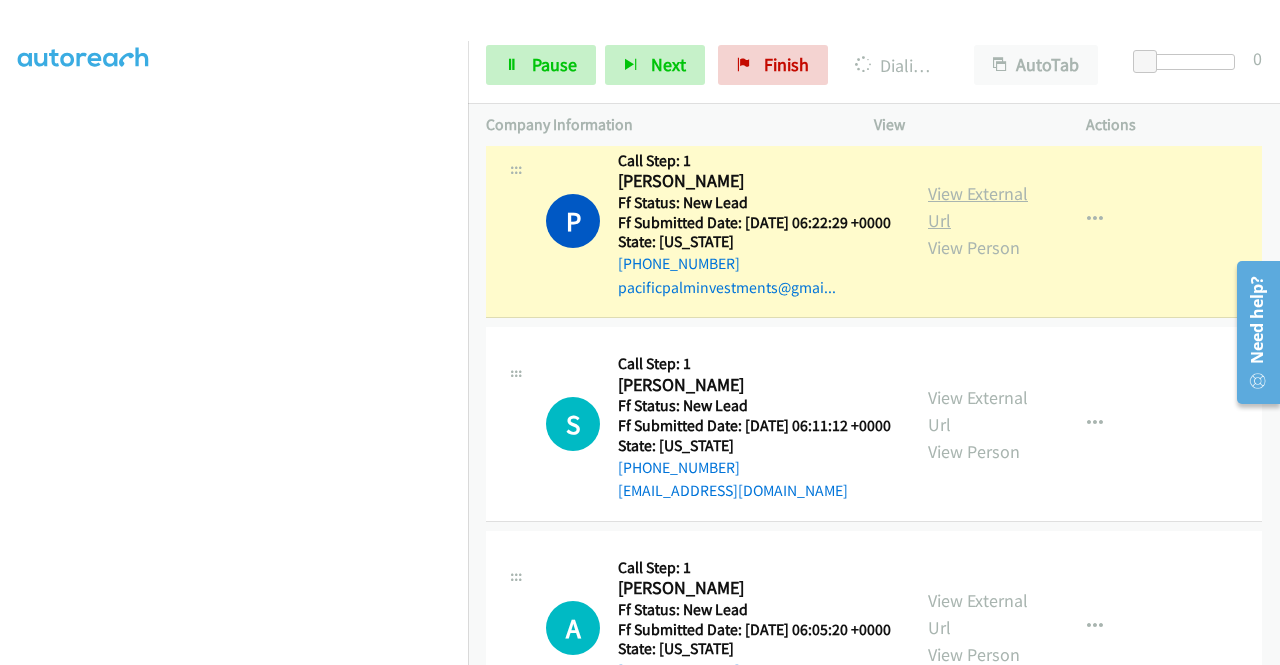 click on "View External Url" at bounding box center [978, 207] 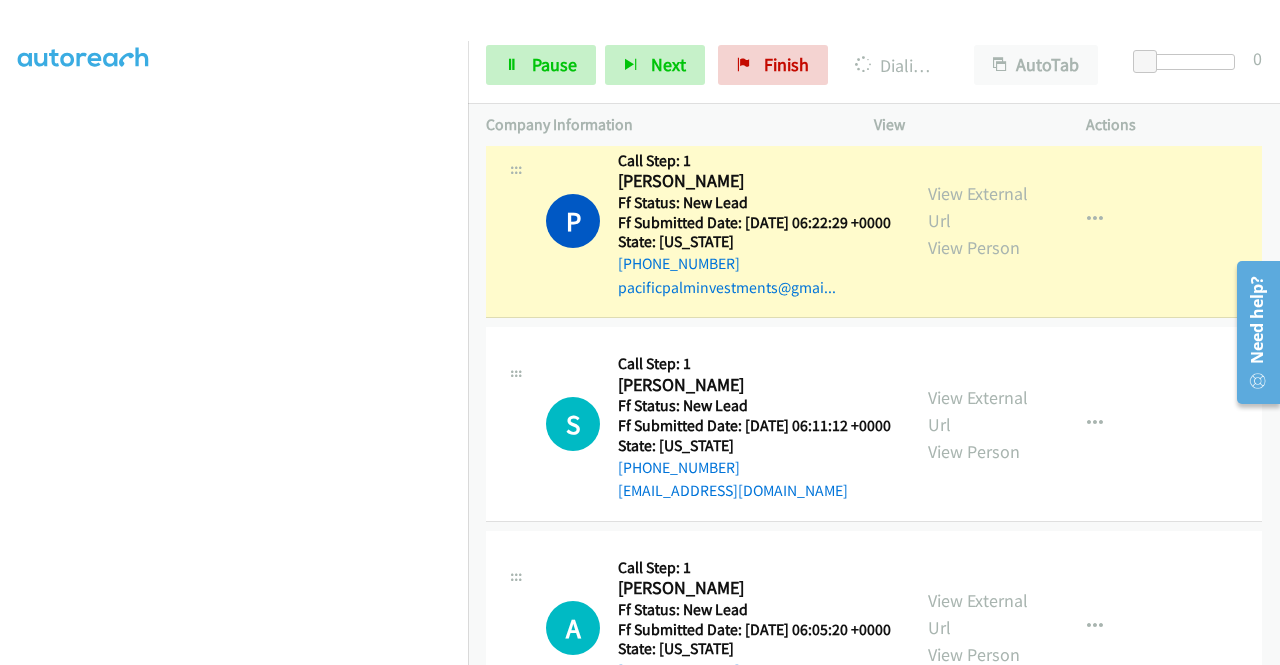 click on "P
Callback Scheduled
Call Step: 1
[PERSON_NAME]
America/Los_Angeles
Ff Status: New Lead
Ff Submitted Date: [DATE] 06:22:29 +0000
State: [US_STATE]
[PHONE_NUMBER]
pacificpalminvestments@gmai...
Call was successful?
View External Url
View Person
View External Url
Email
Schedule/Manage Callback
Skip Call
Add to do not call list" at bounding box center [874, 221] 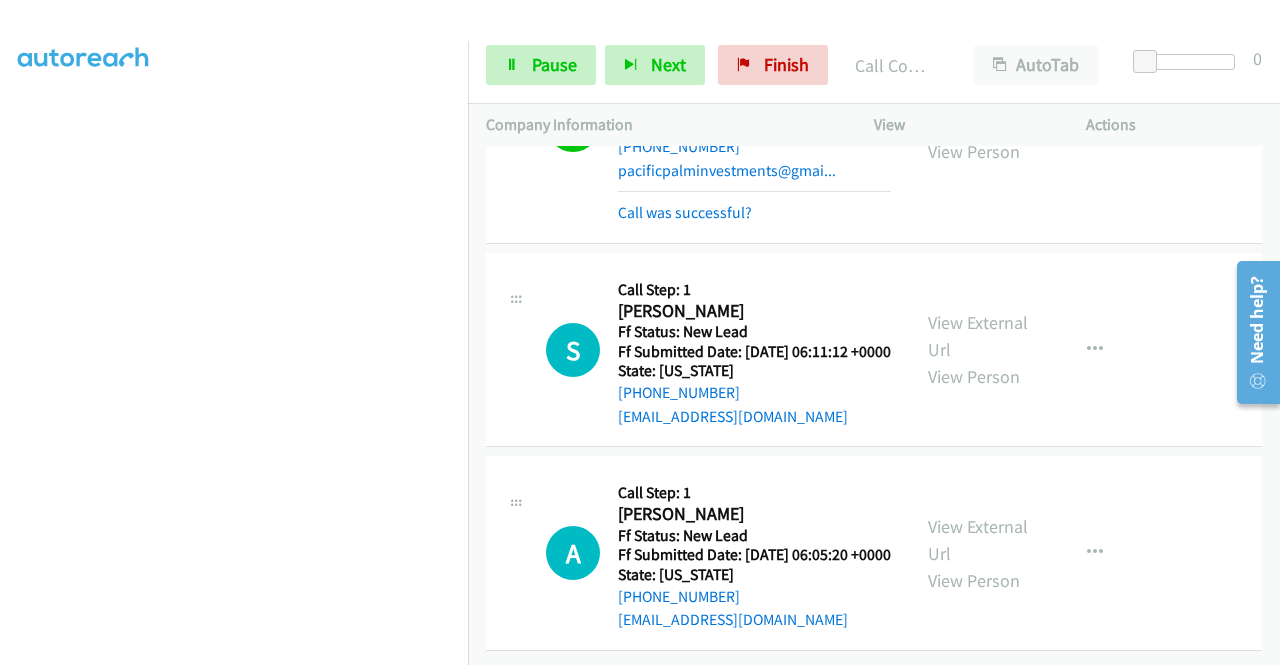 scroll, scrollTop: 747, scrollLeft: 0, axis: vertical 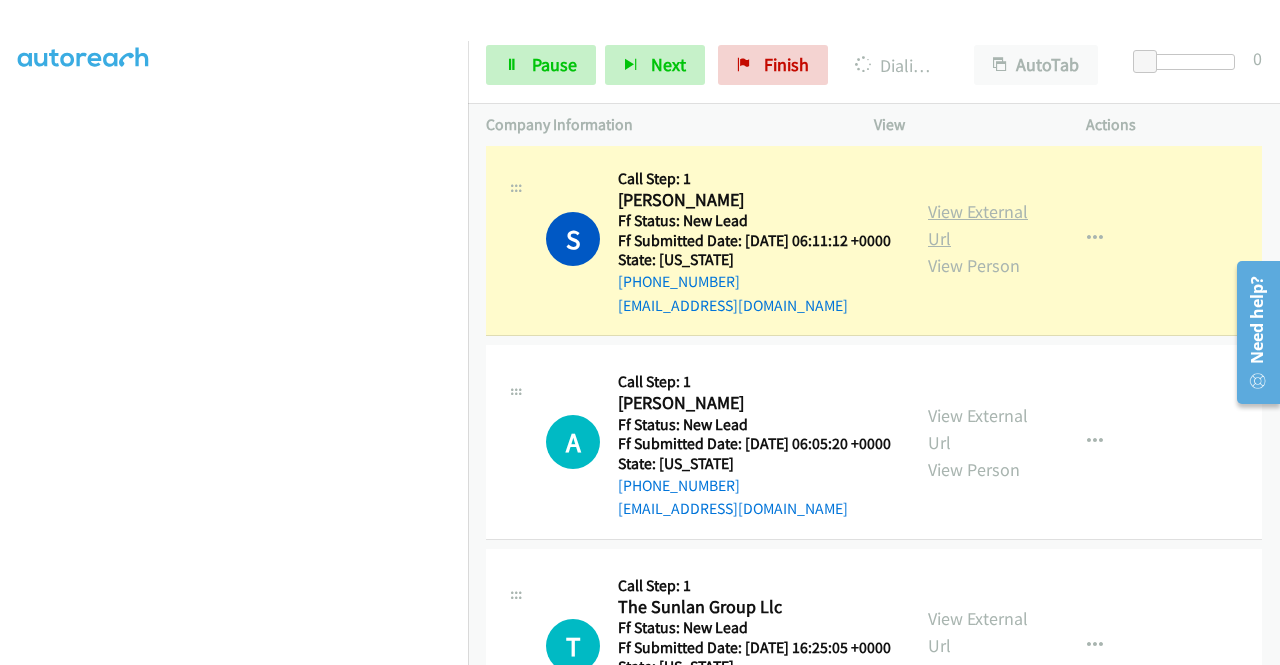 click on "View External Url" at bounding box center [978, 225] 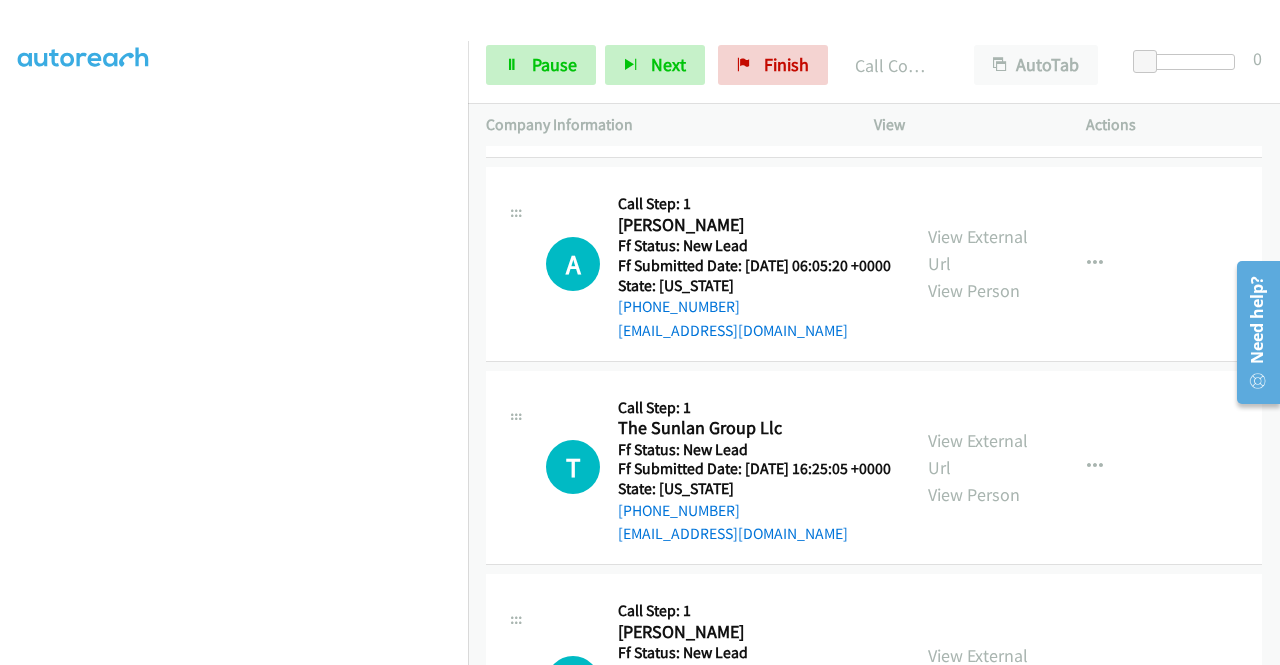 scroll, scrollTop: 1008, scrollLeft: 0, axis: vertical 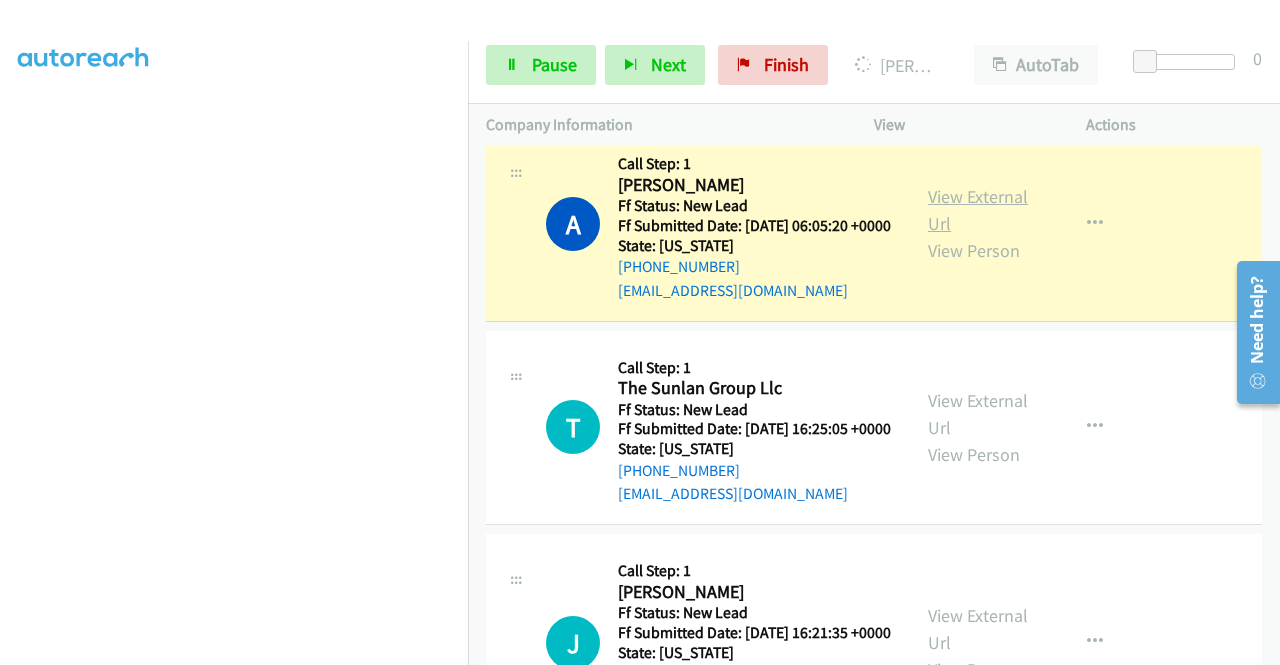 click on "View External Url" at bounding box center [978, 210] 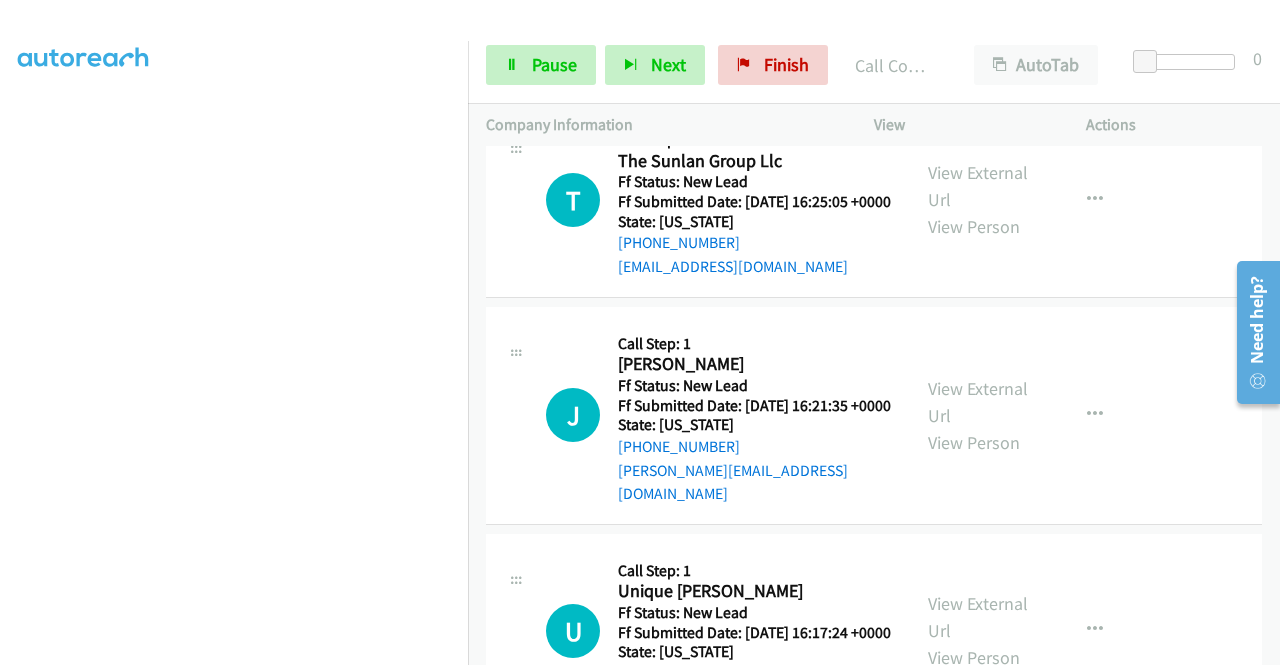 scroll, scrollTop: 1302, scrollLeft: 0, axis: vertical 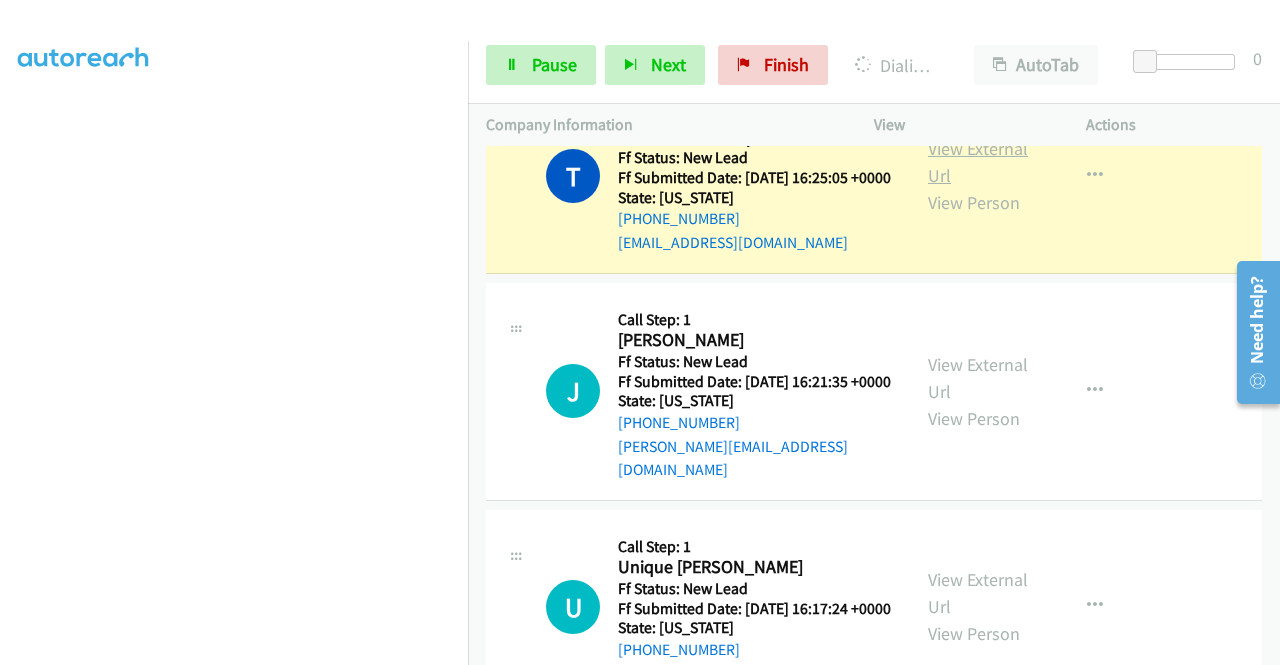 click on "View External Url" at bounding box center (978, 162) 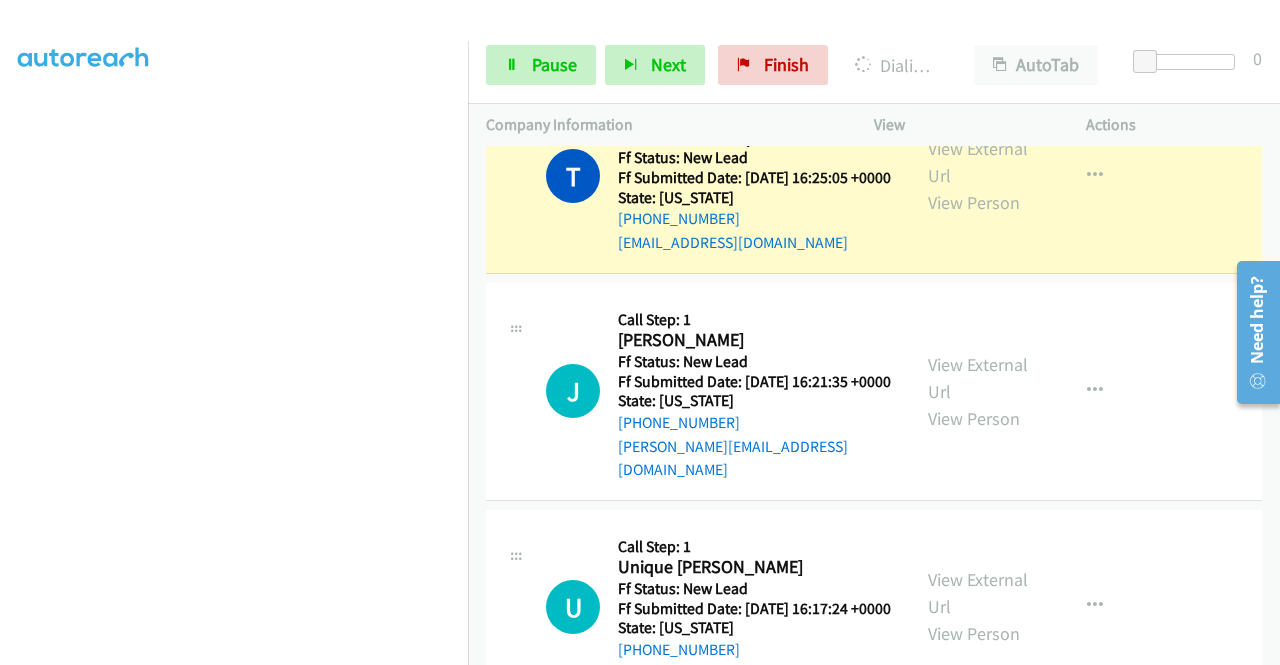 click on "Start Calls
Pause
Next
Finish
Dialing The Sunlan Group Llc
AutoTab
AutoTab
0" at bounding box center (874, 65) 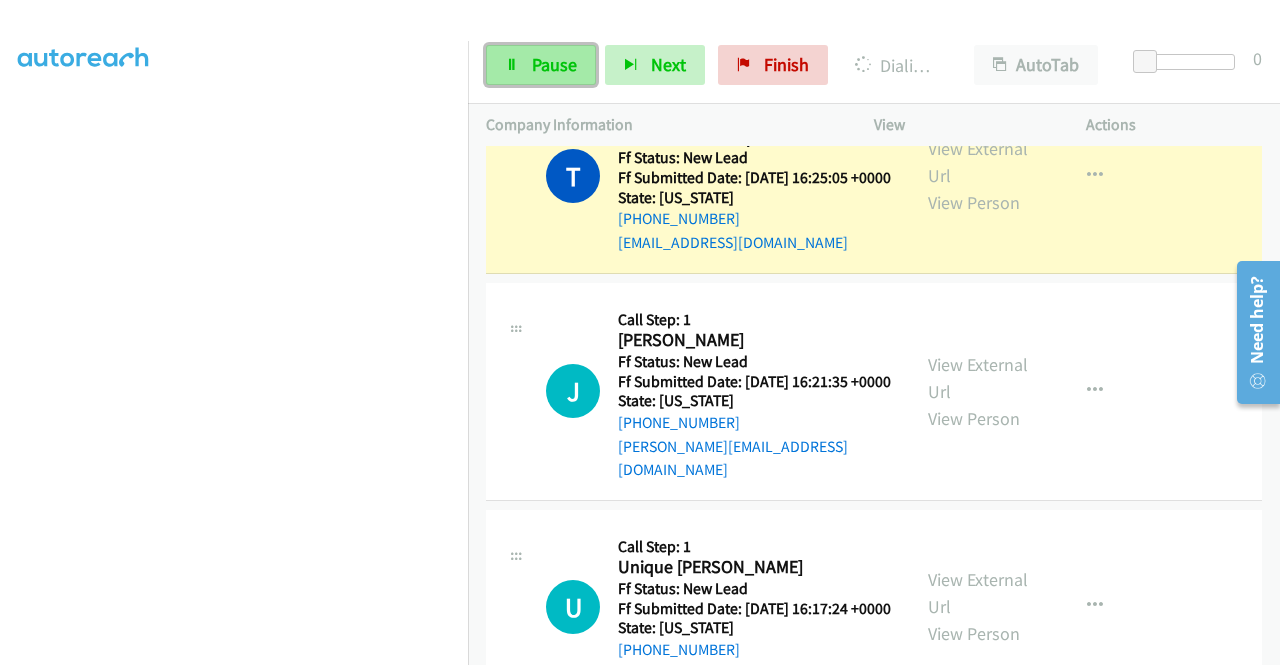 click on "Pause" at bounding box center (541, 65) 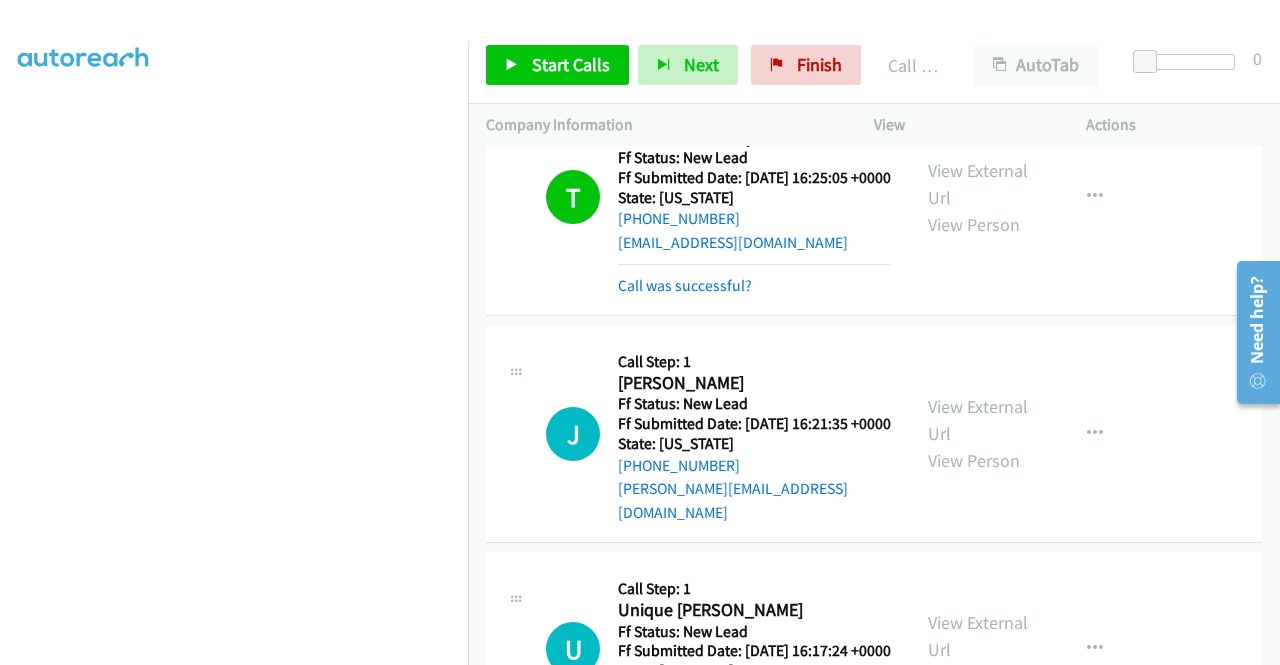 click on "Start Calls
Pause
Next
Finish
Call Completed
AutoTab
AutoTab
0" at bounding box center [874, 65] 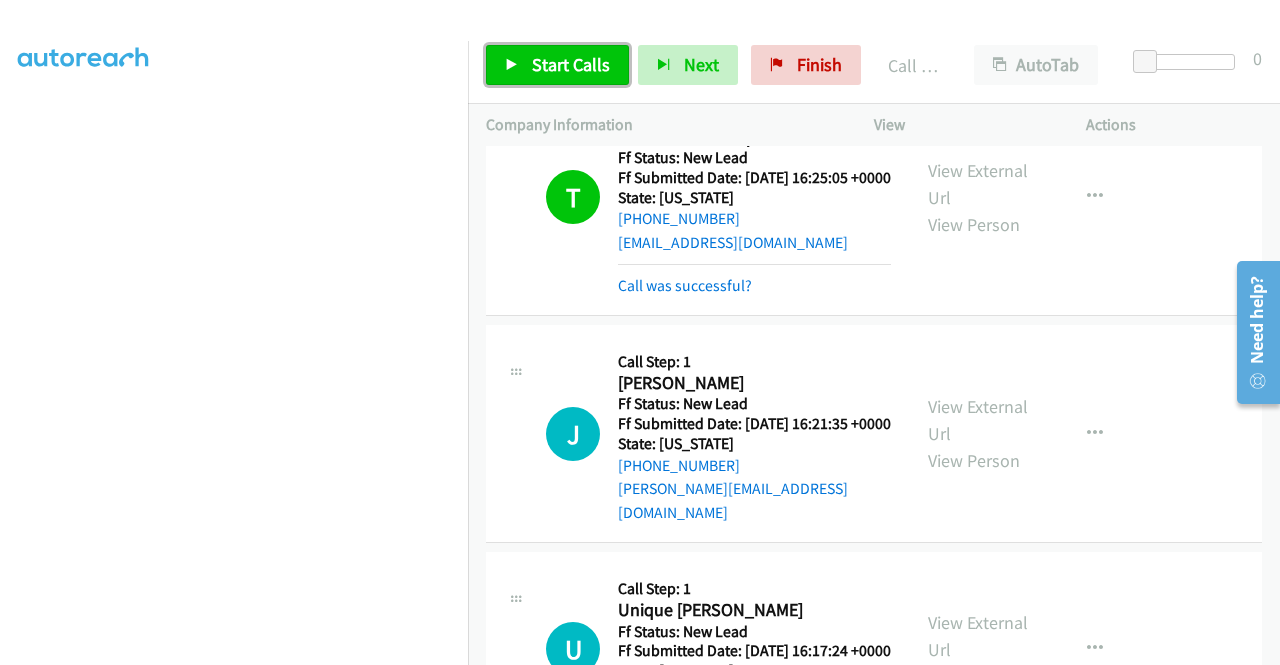 click at bounding box center [512, 66] 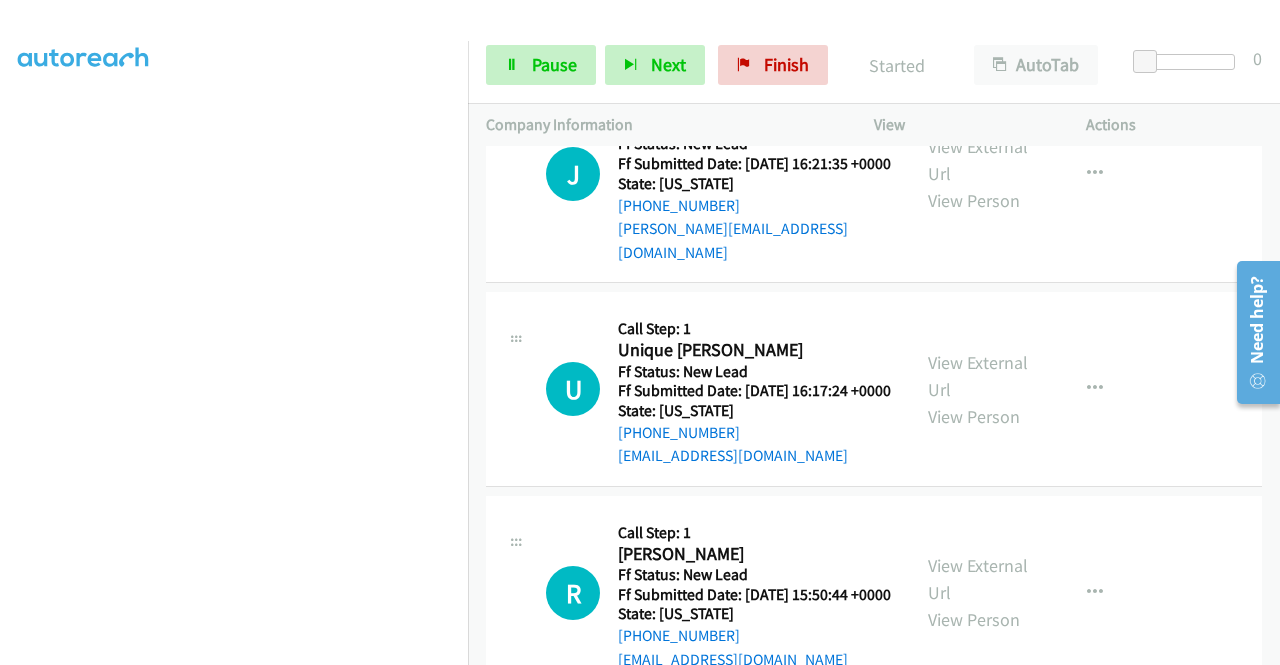 scroll, scrollTop: 1582, scrollLeft: 0, axis: vertical 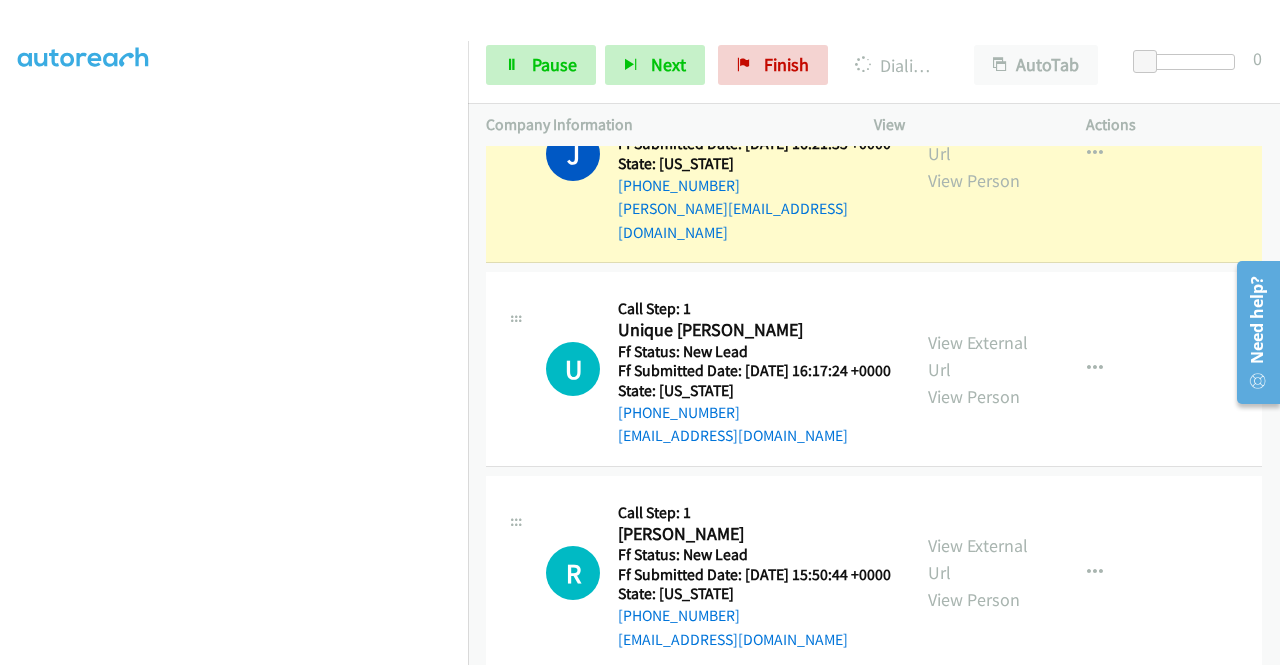 click on "View External Url
View Person" at bounding box center [980, 153] 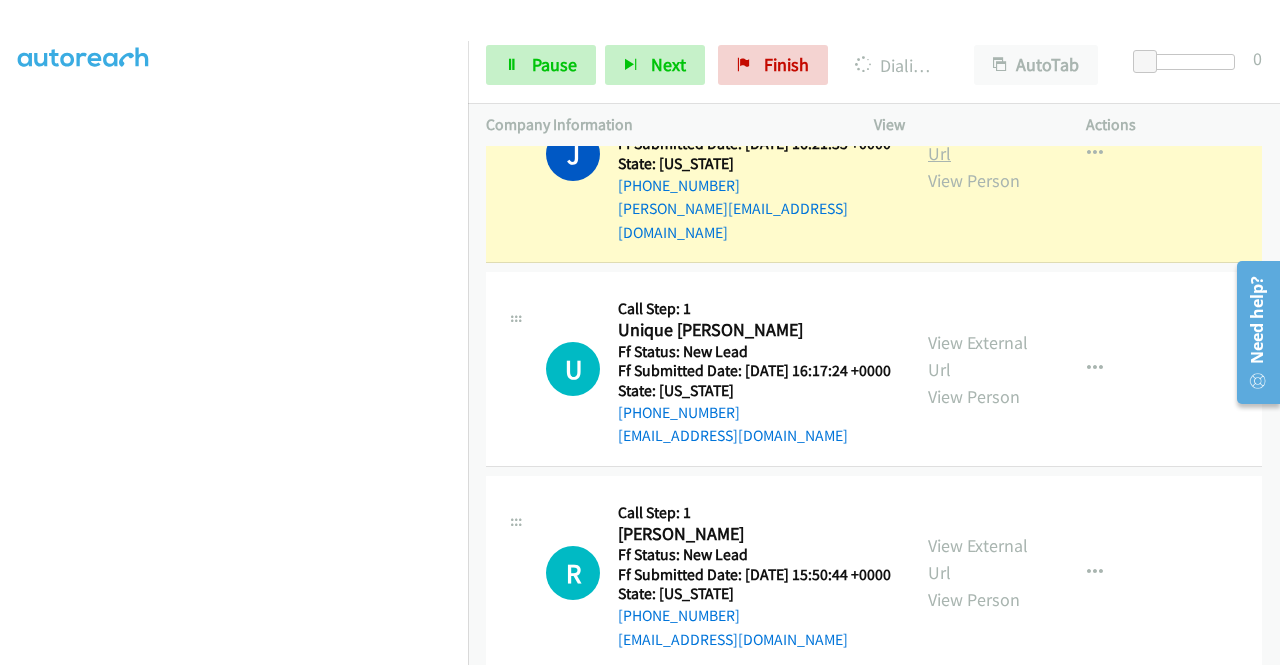 click on "View External Url" at bounding box center [978, 140] 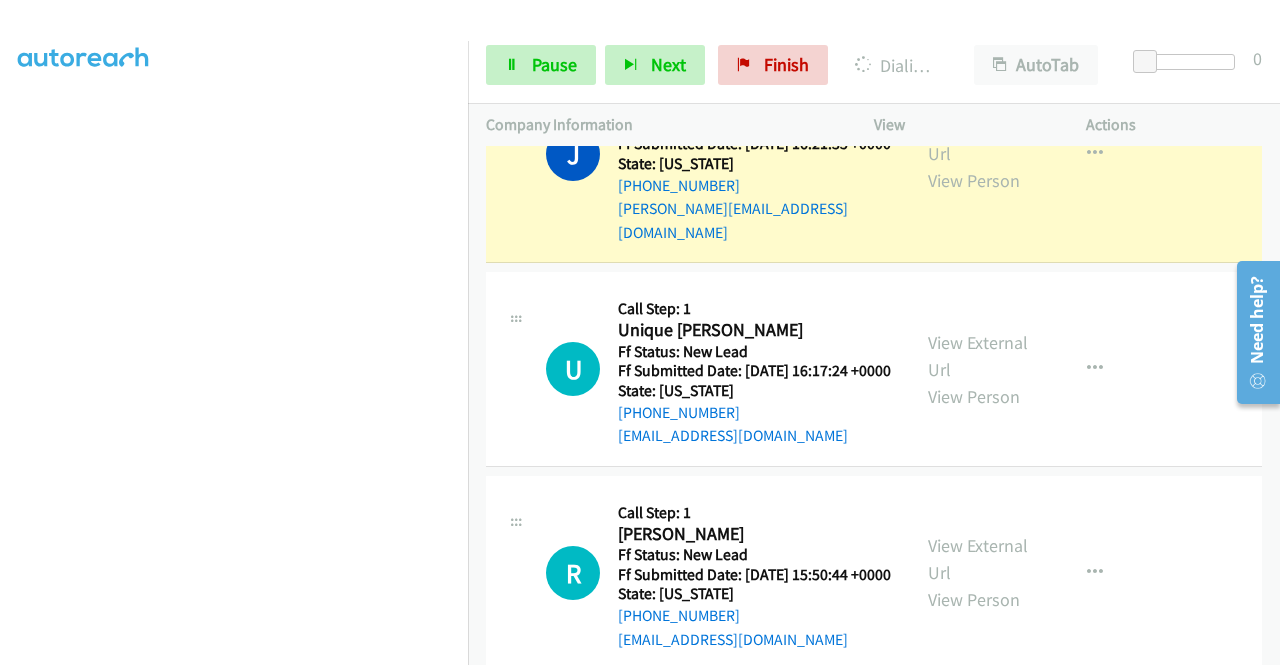 scroll, scrollTop: 0, scrollLeft: 0, axis: both 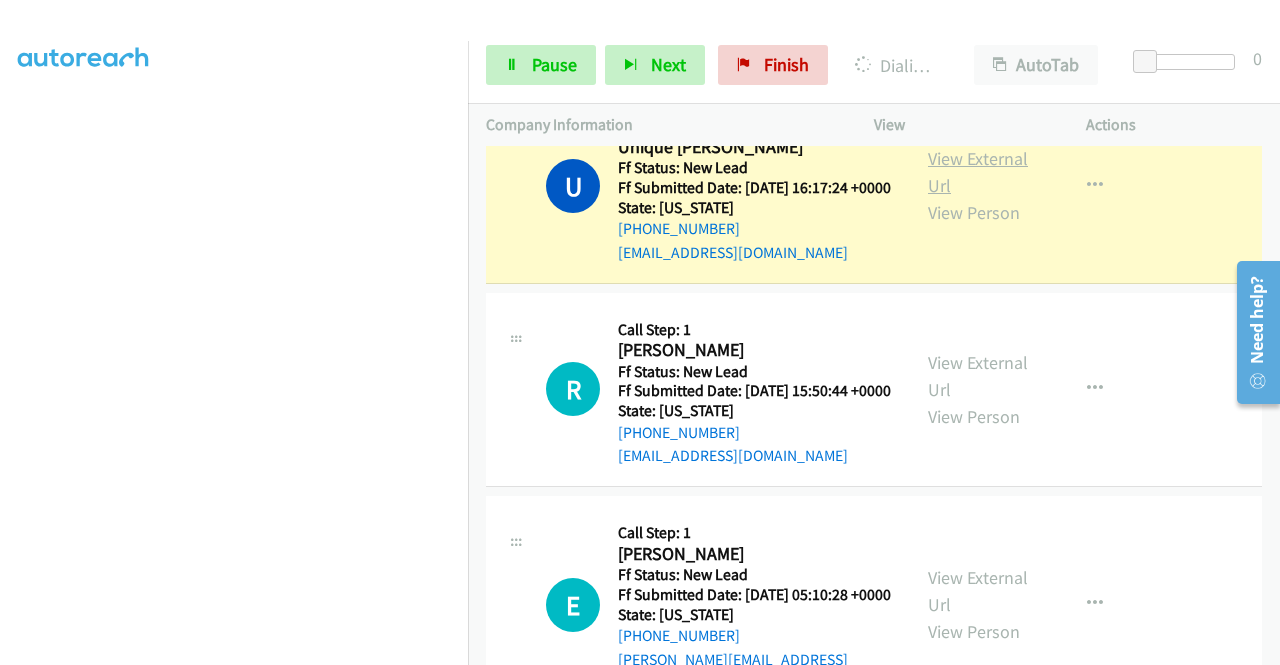 click on "View External Url" at bounding box center (978, 172) 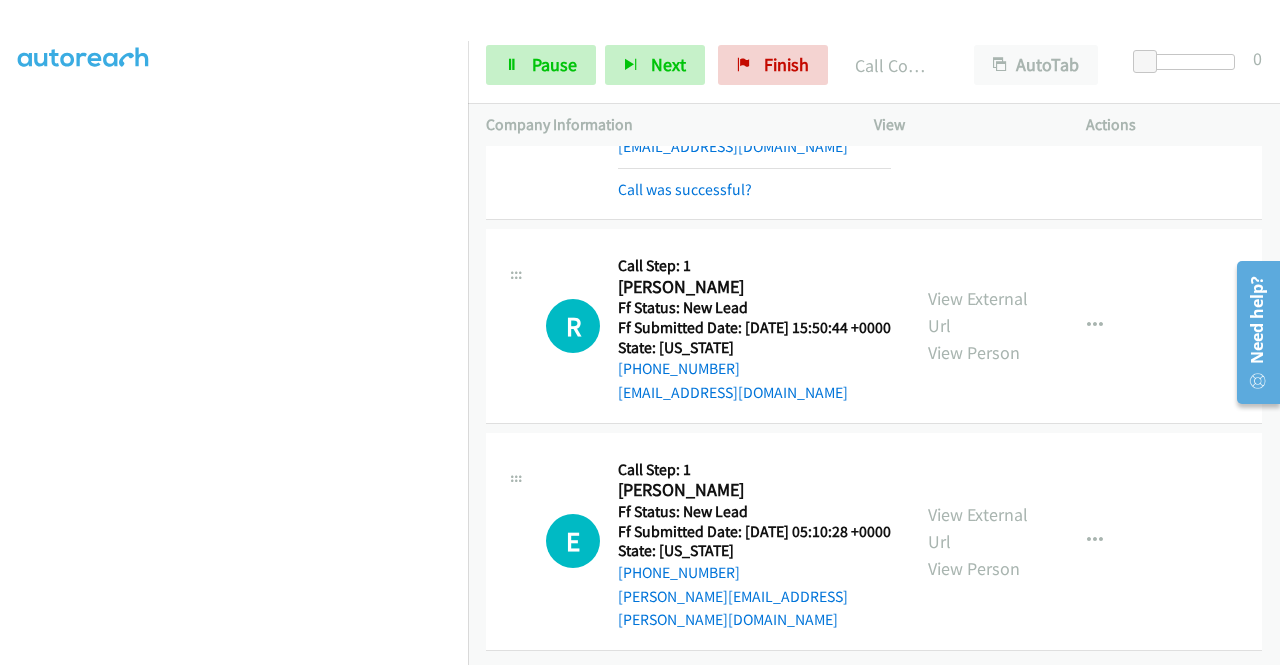 scroll, scrollTop: 2072, scrollLeft: 0, axis: vertical 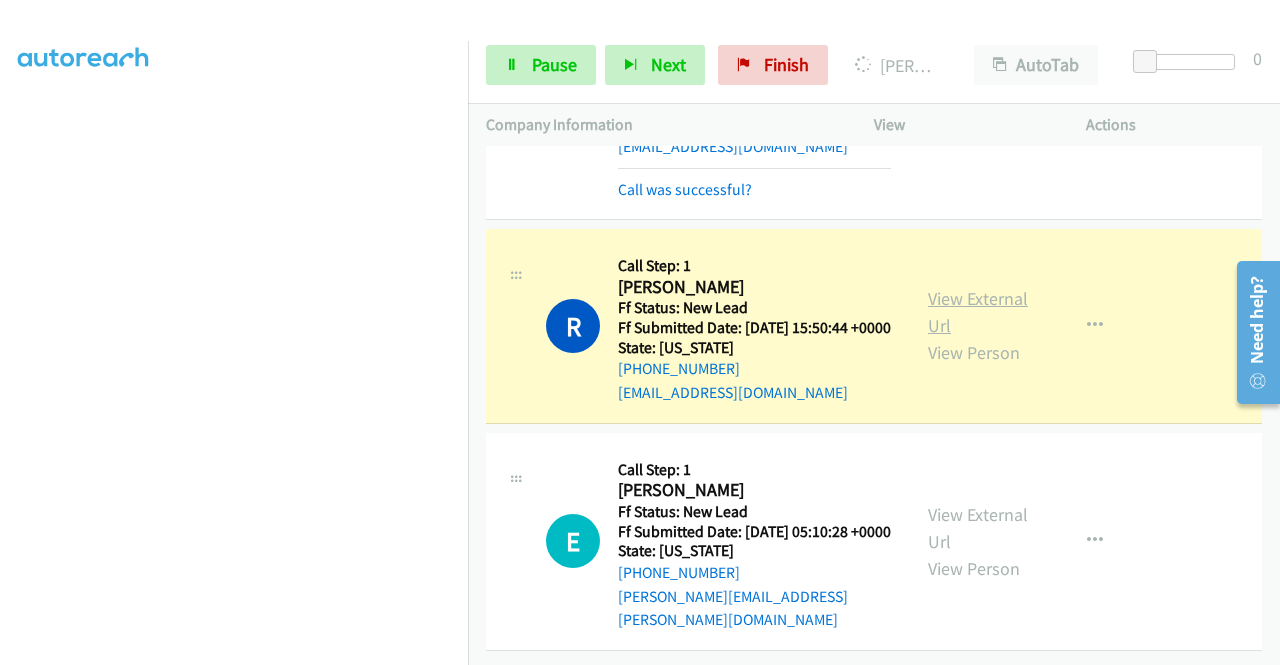 click on "View External Url" at bounding box center [978, 312] 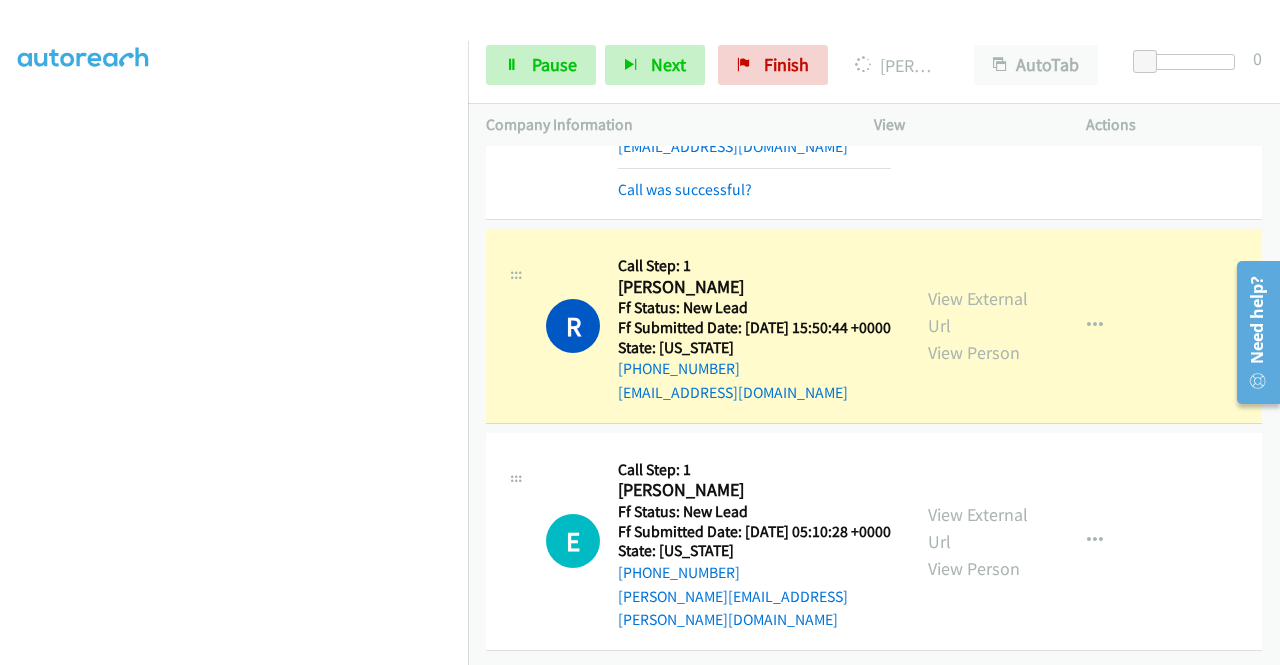 click on "Start Calls
Pause
Next
Finish
[PERSON_NAME]
AutoTab
AutoTab
0" at bounding box center [874, 65] 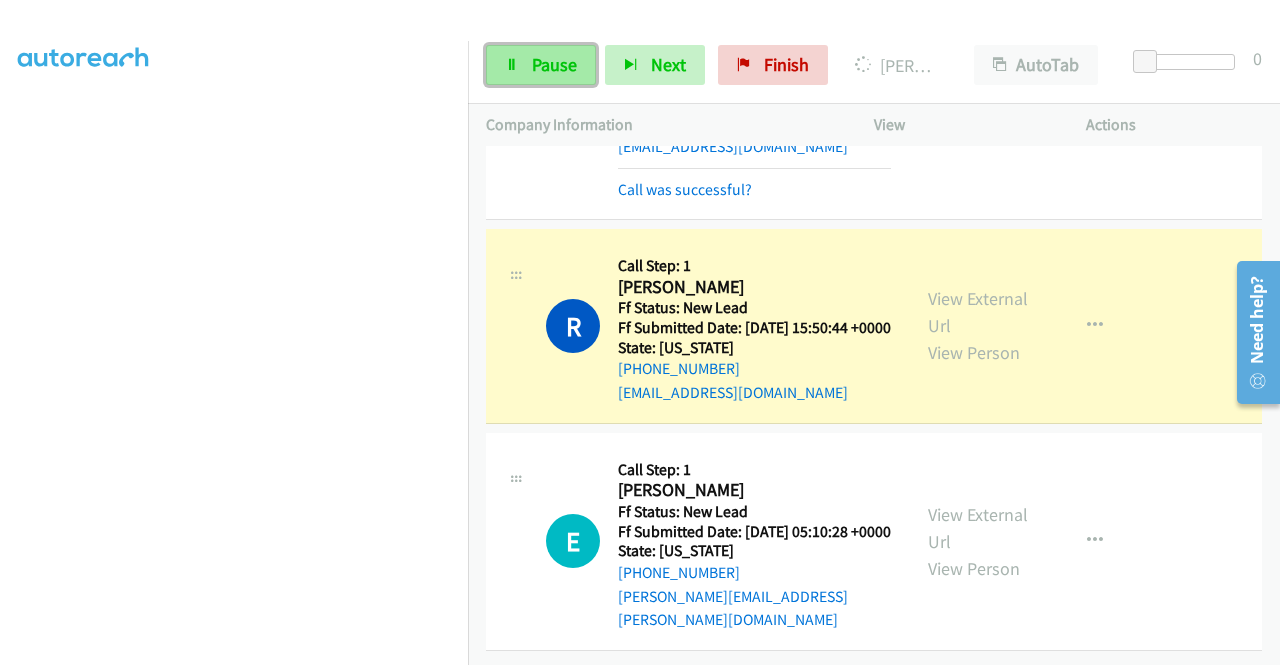 click on "Pause" at bounding box center [541, 65] 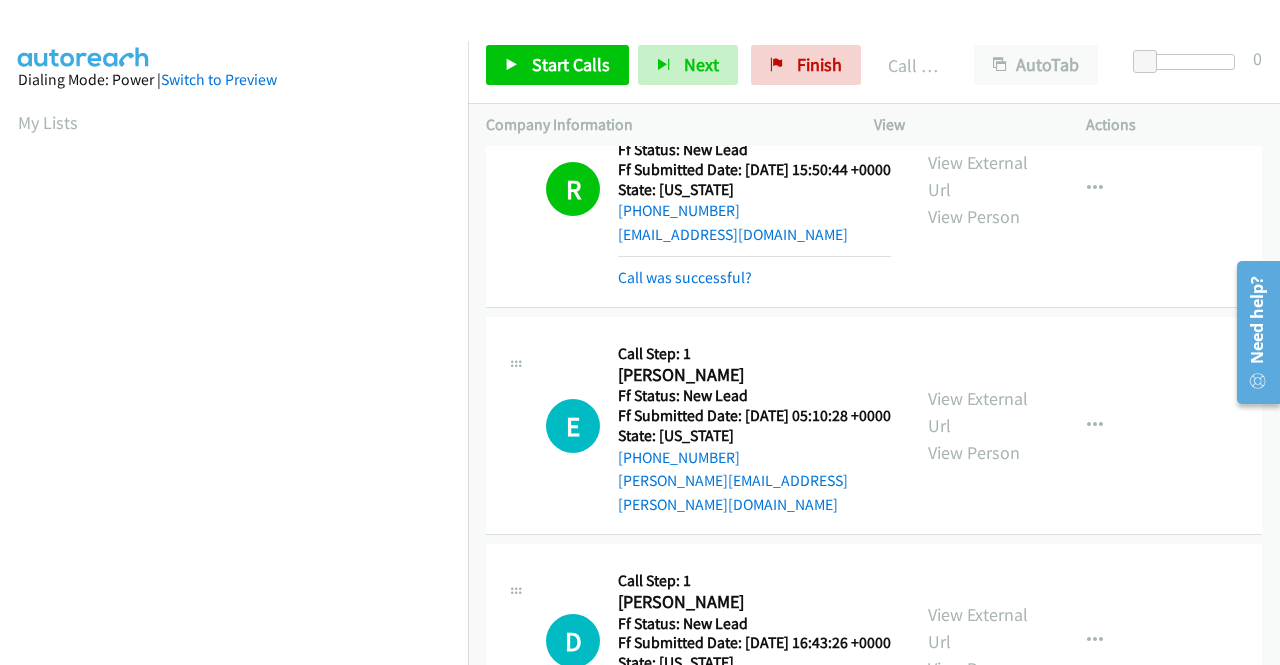 scroll, scrollTop: 456, scrollLeft: 0, axis: vertical 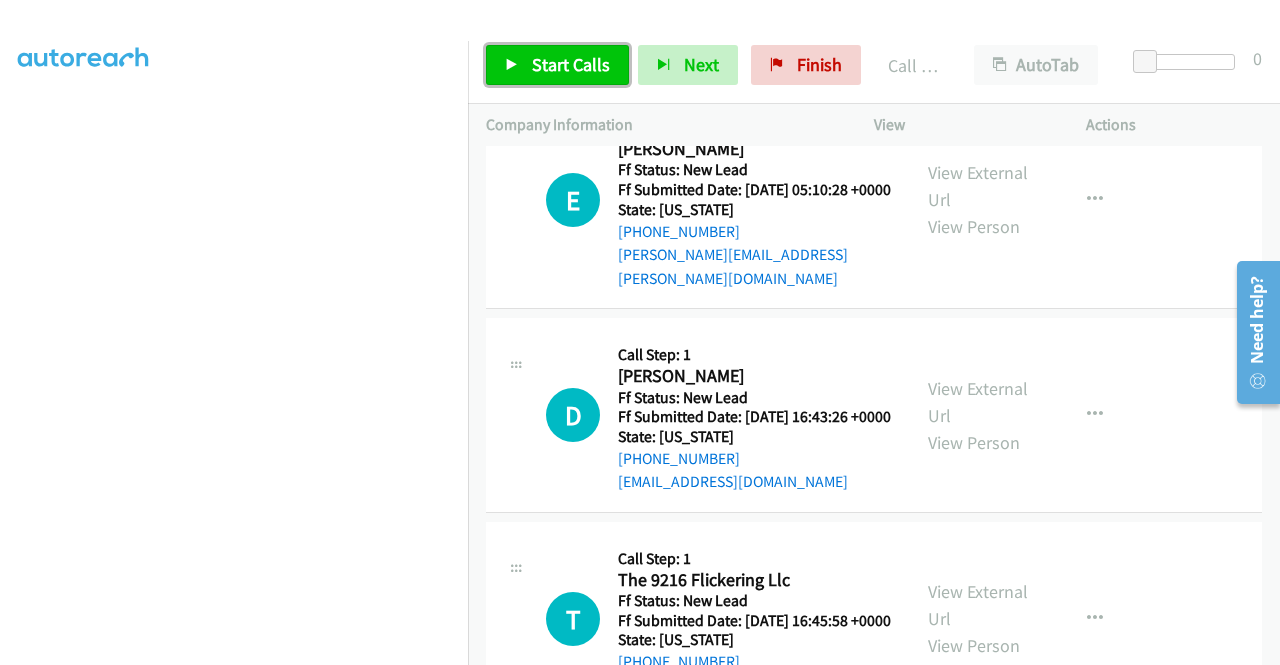 click on "Start Calls" at bounding box center (571, 64) 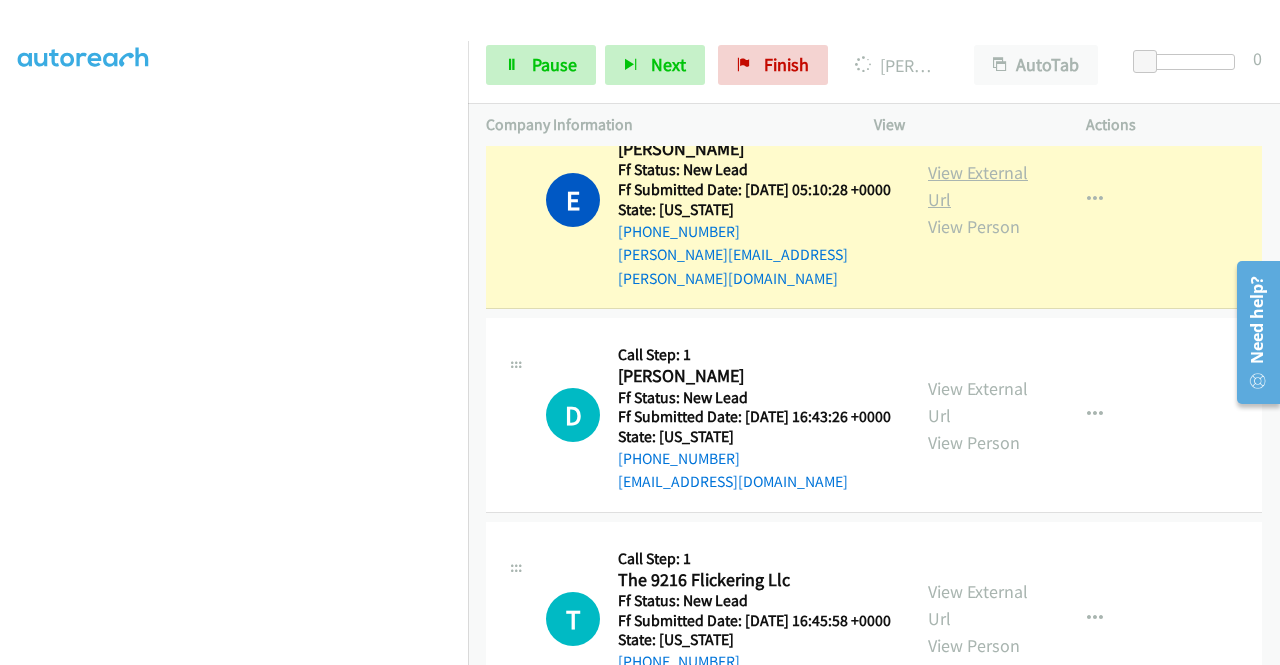 click on "View External Url" at bounding box center [978, 186] 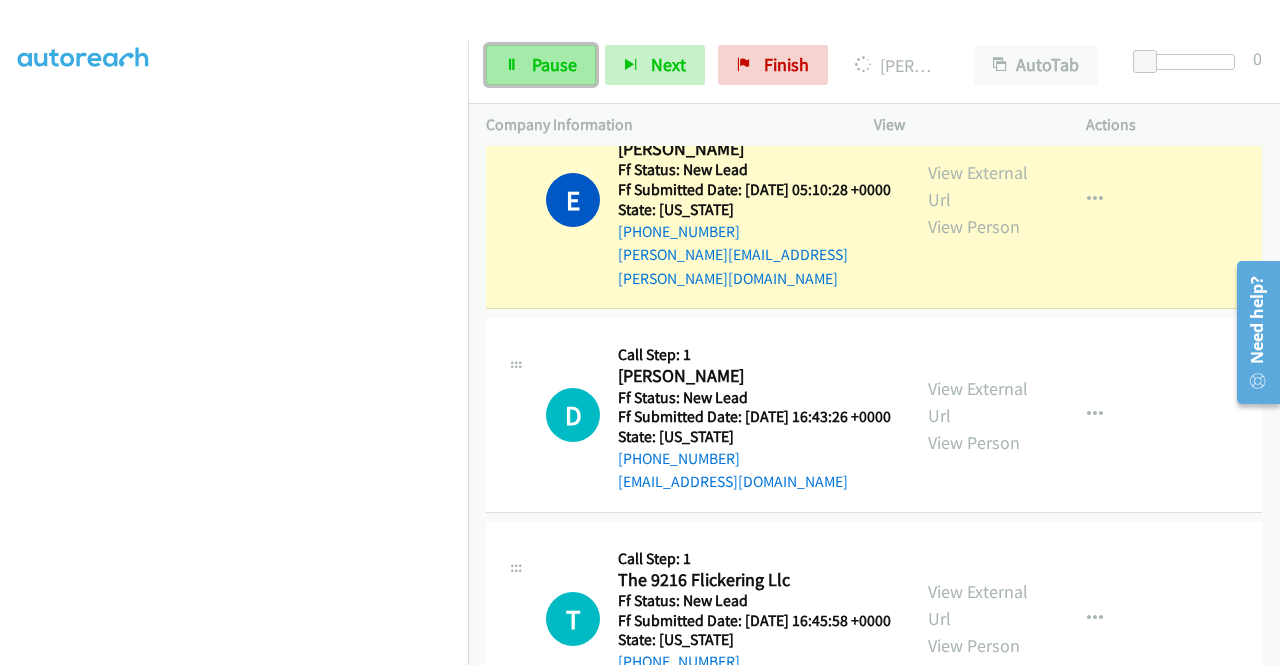 click on "Pause" at bounding box center [554, 64] 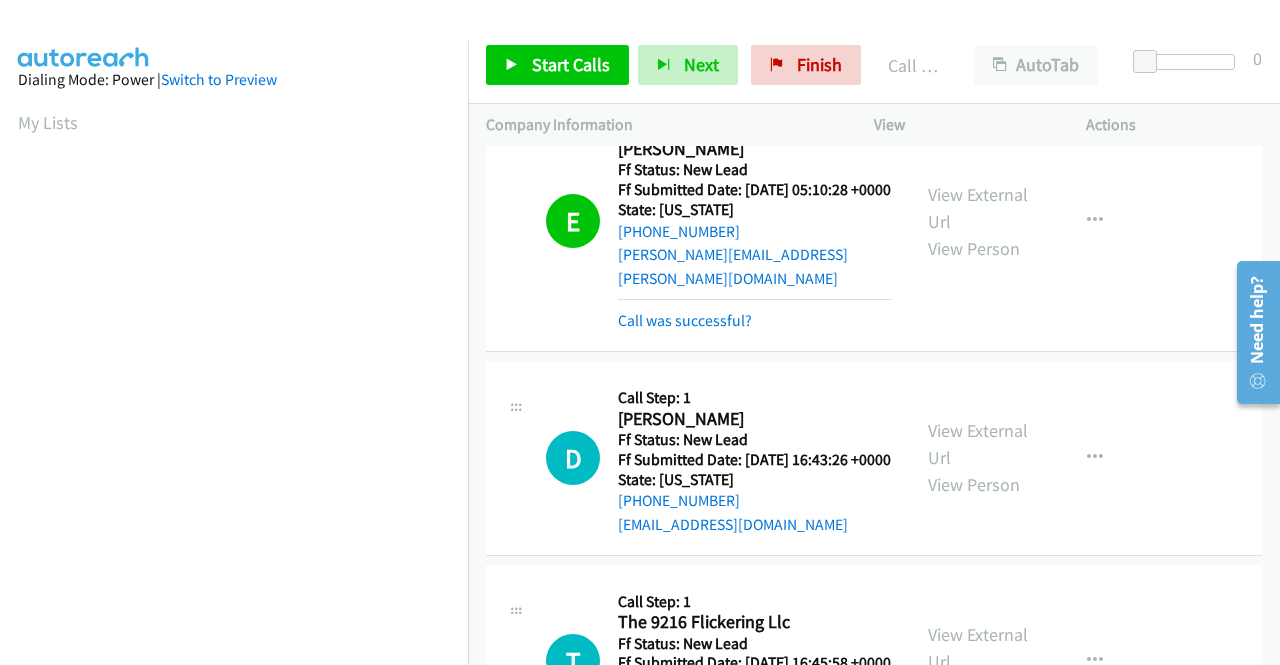scroll, scrollTop: 456, scrollLeft: 0, axis: vertical 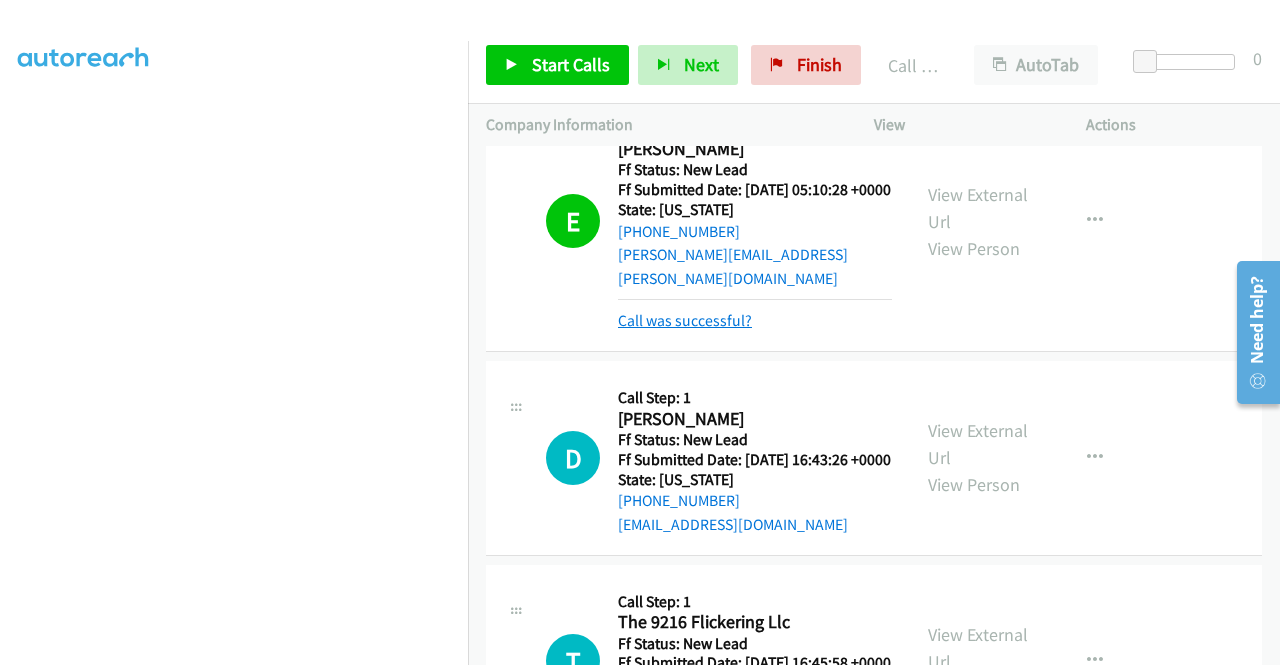 click on "Call was successful?" at bounding box center (685, 320) 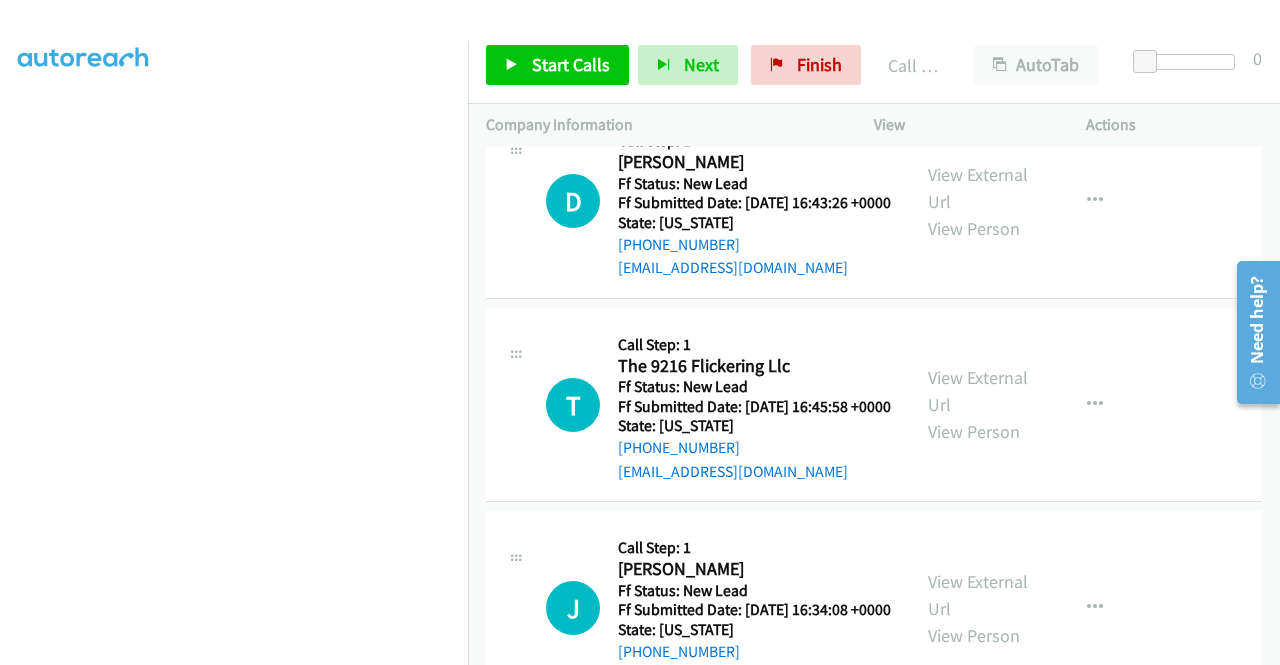 scroll, scrollTop: 2552, scrollLeft: 0, axis: vertical 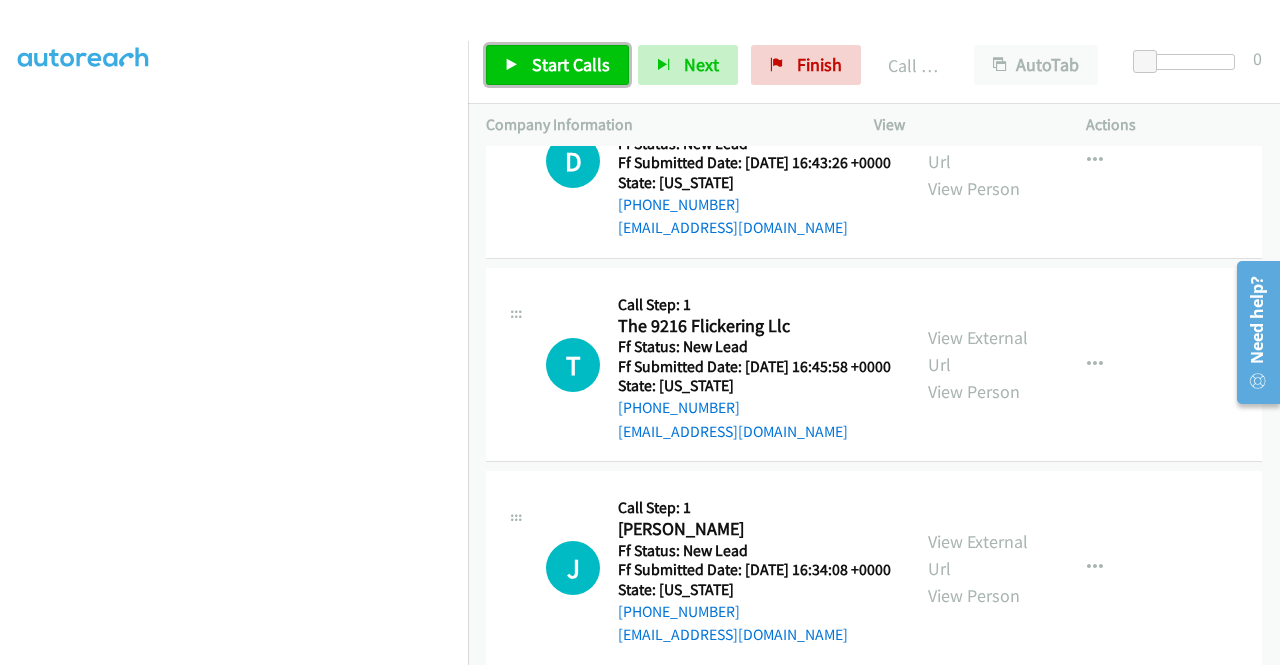 click on "Start Calls" at bounding box center (557, 65) 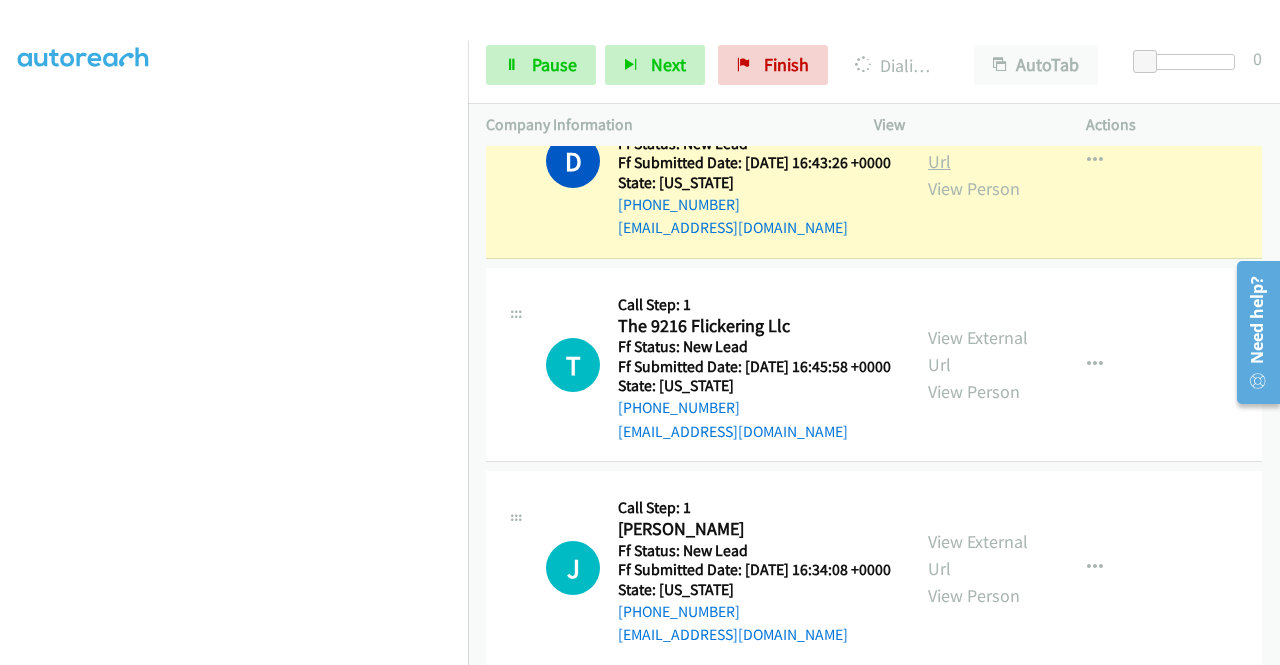 click on "View External Url" at bounding box center [978, 148] 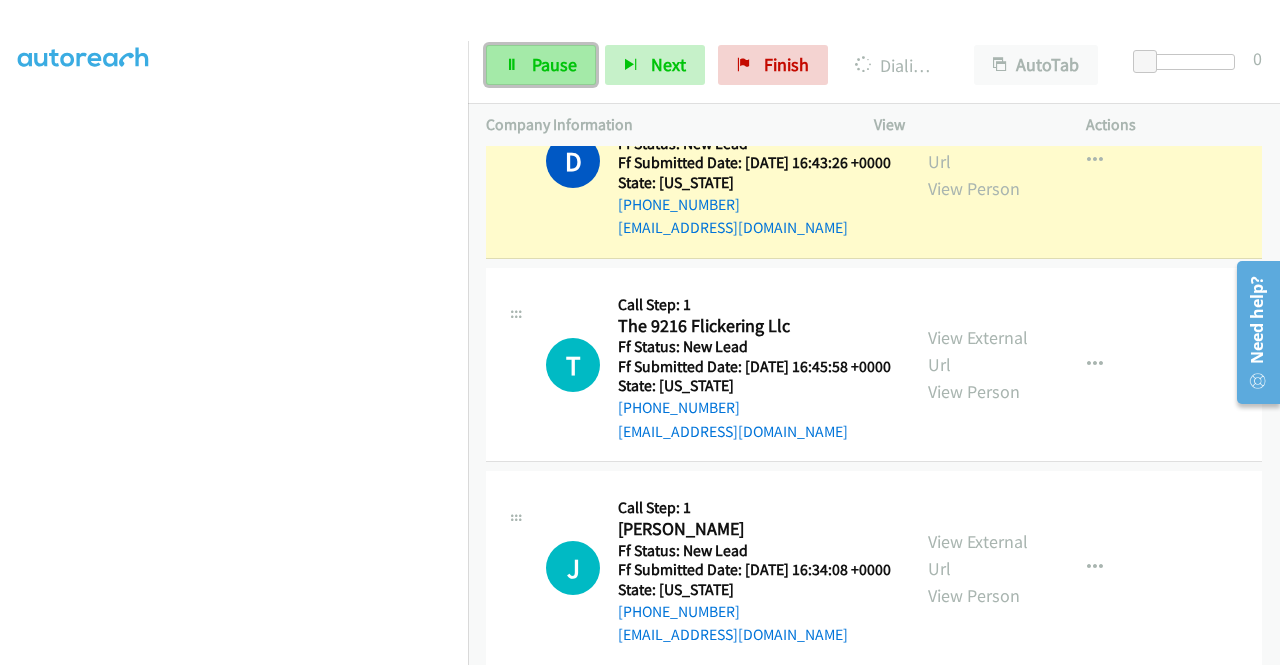 click on "Pause" at bounding box center [541, 65] 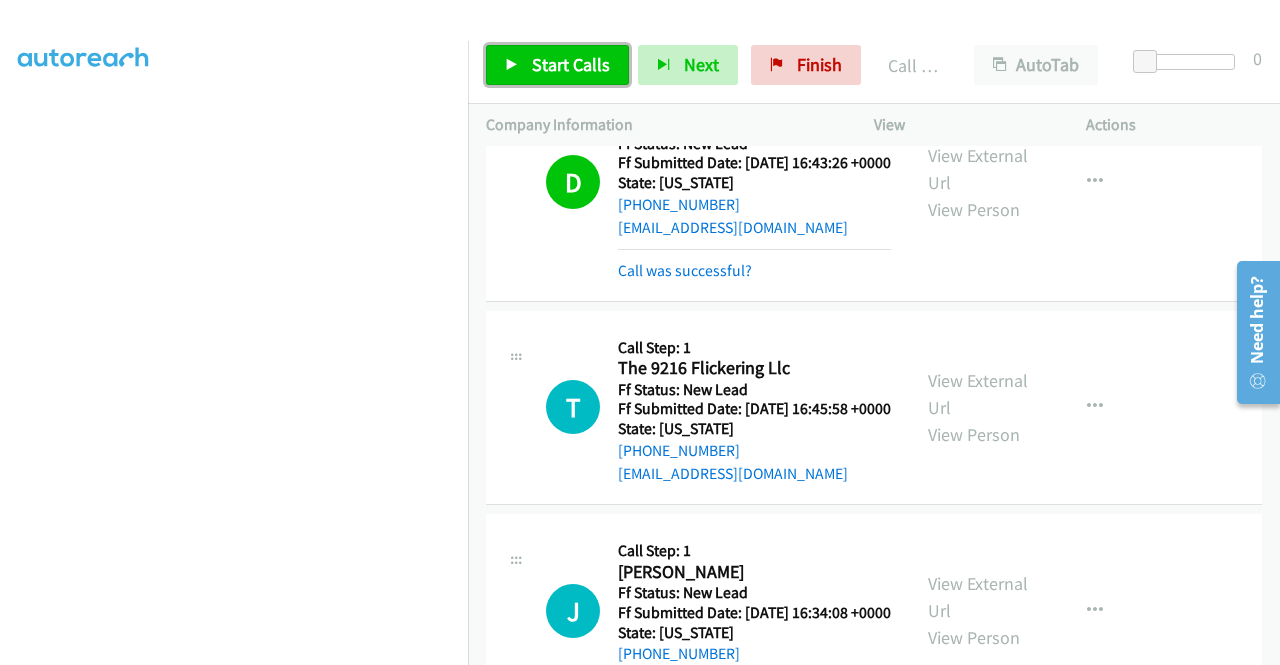 click on "Start Calls" at bounding box center (557, 65) 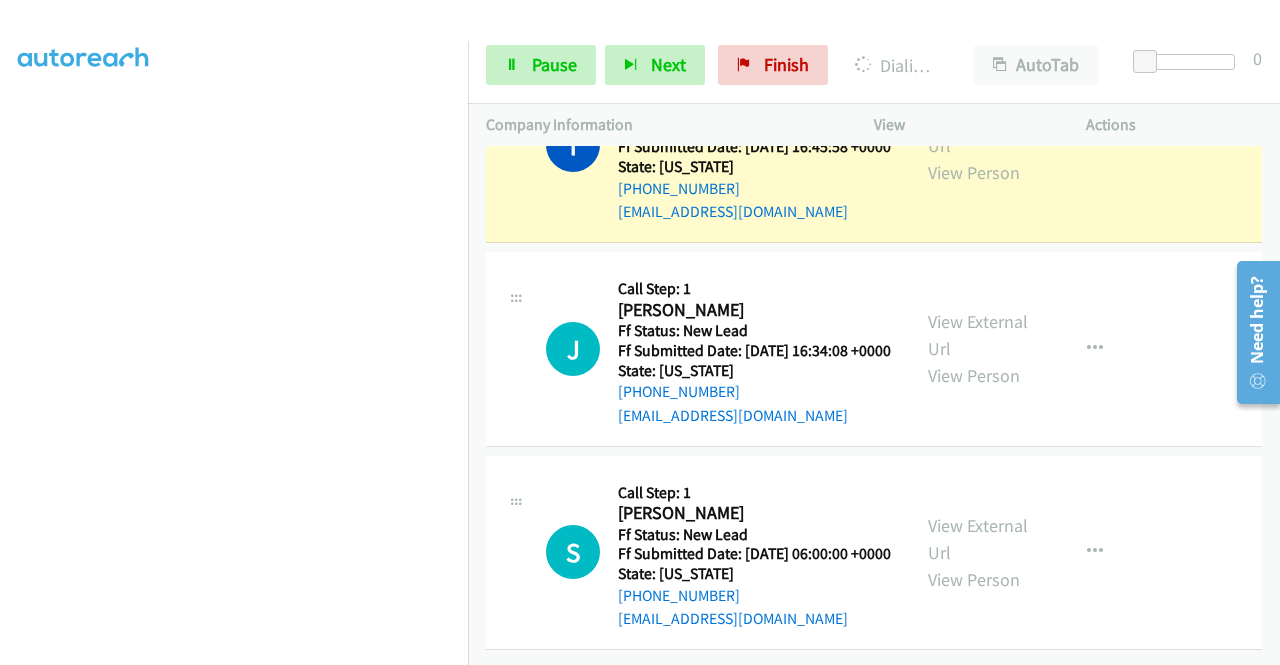 scroll, scrollTop: 2868, scrollLeft: 0, axis: vertical 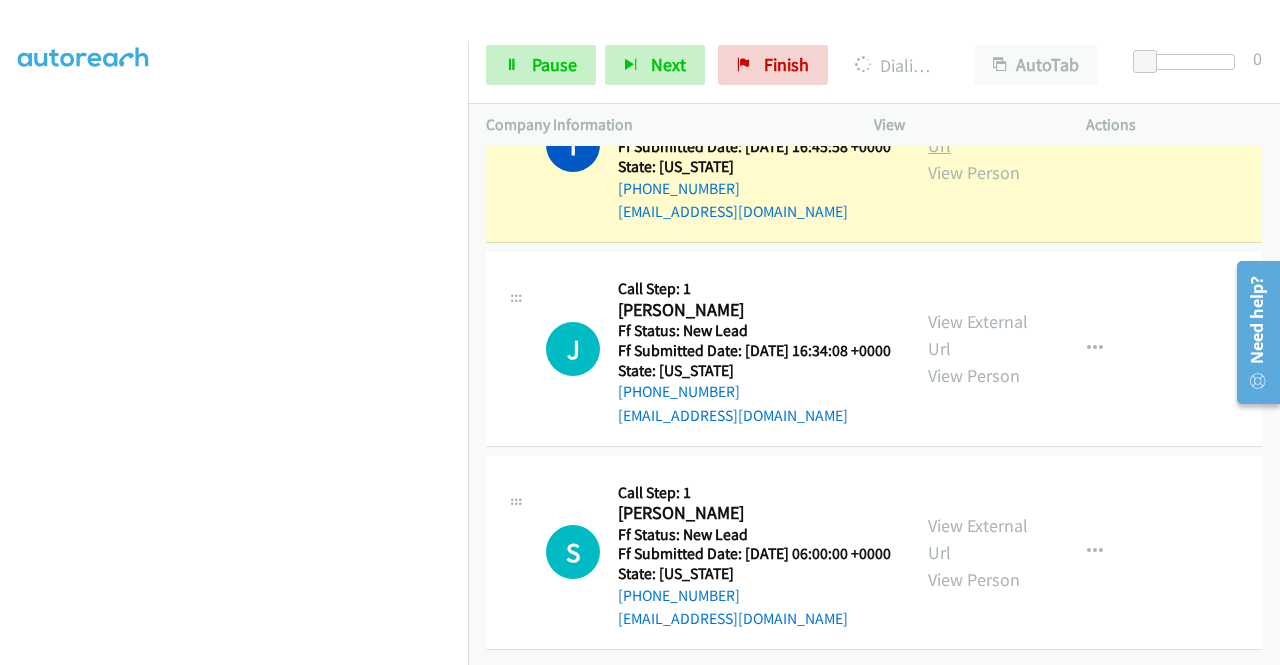 click on "View External Url" at bounding box center (978, 132) 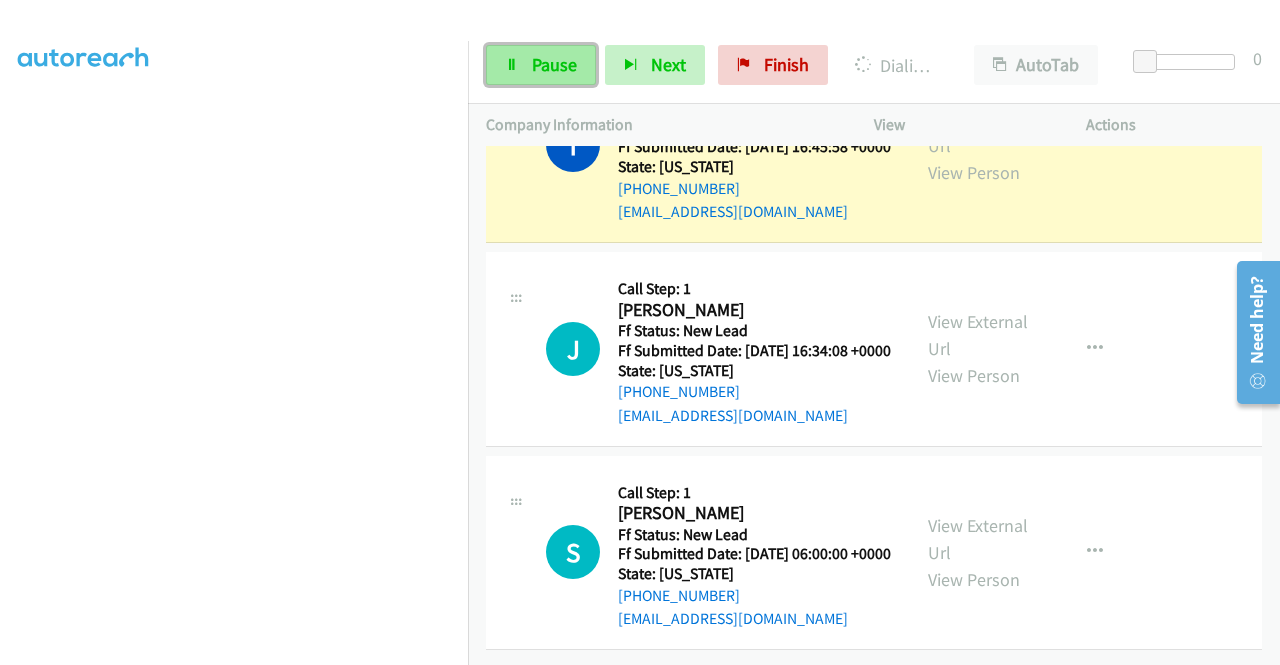 click at bounding box center (512, 66) 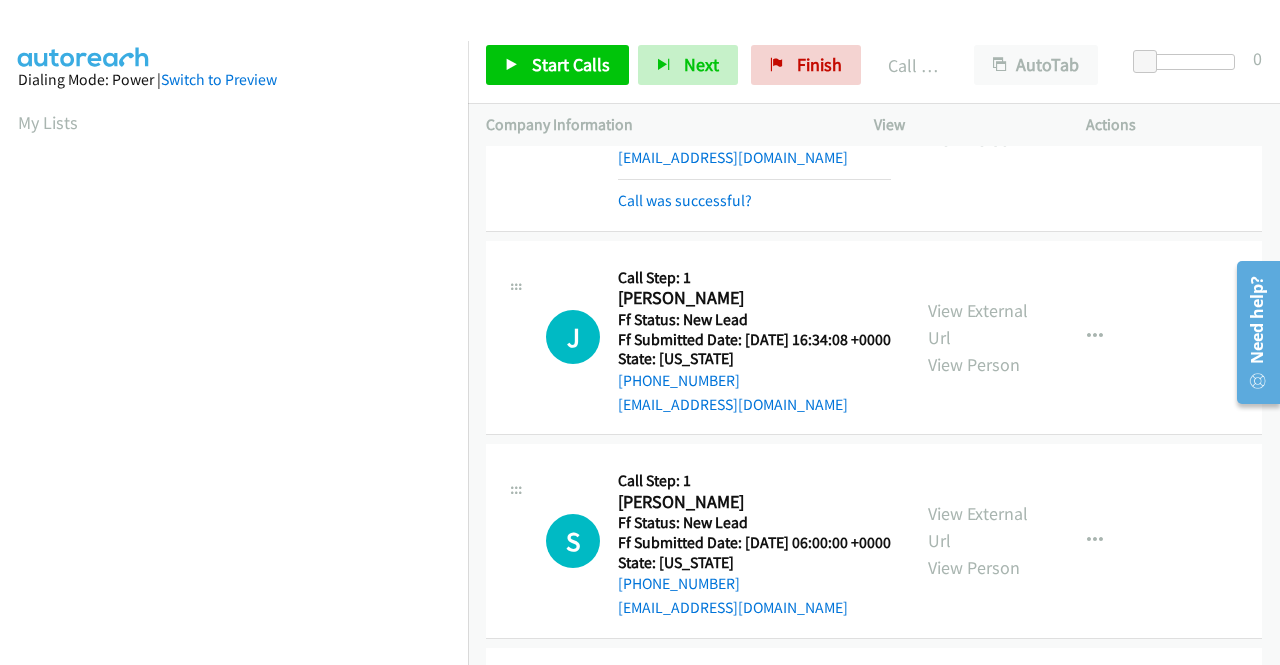 scroll, scrollTop: 456, scrollLeft: 0, axis: vertical 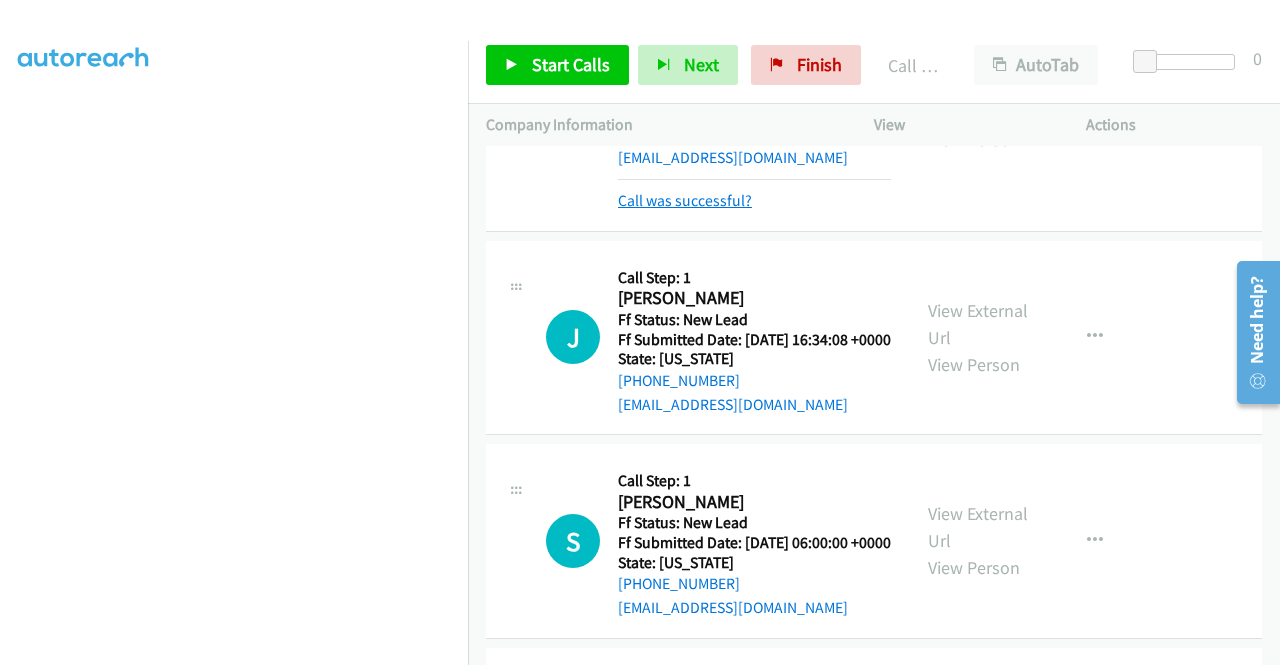 click on "Call was successful?" at bounding box center [685, 200] 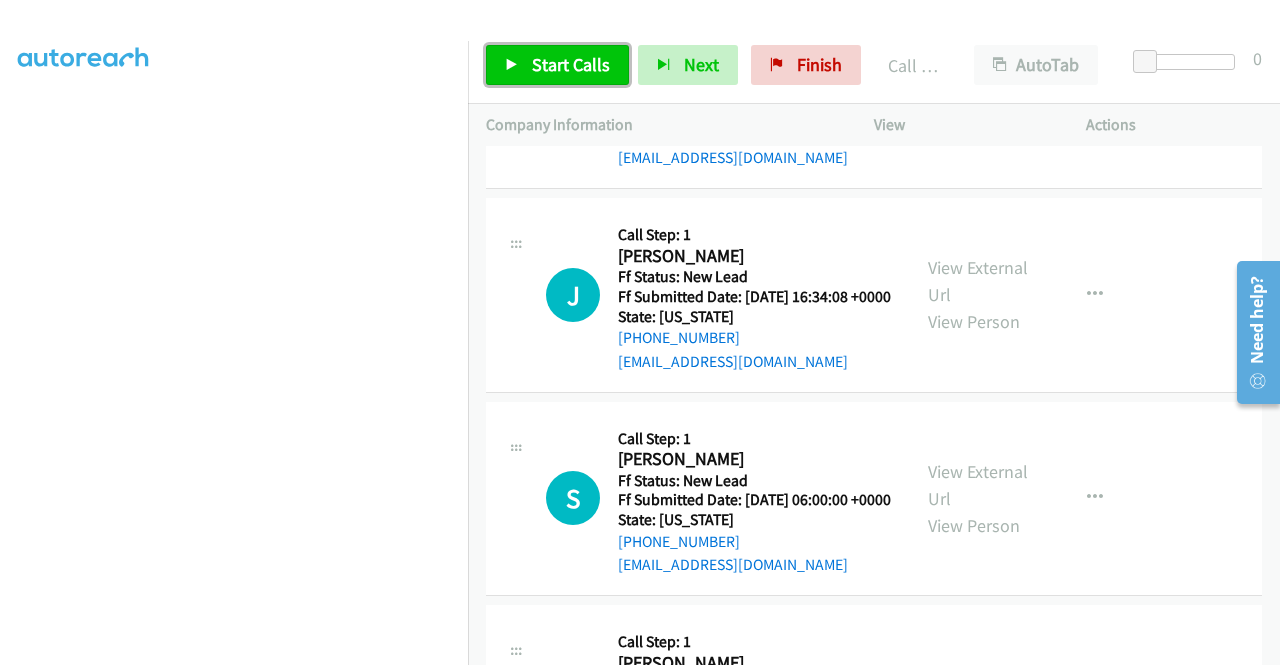 click on "Start Calls" at bounding box center [557, 65] 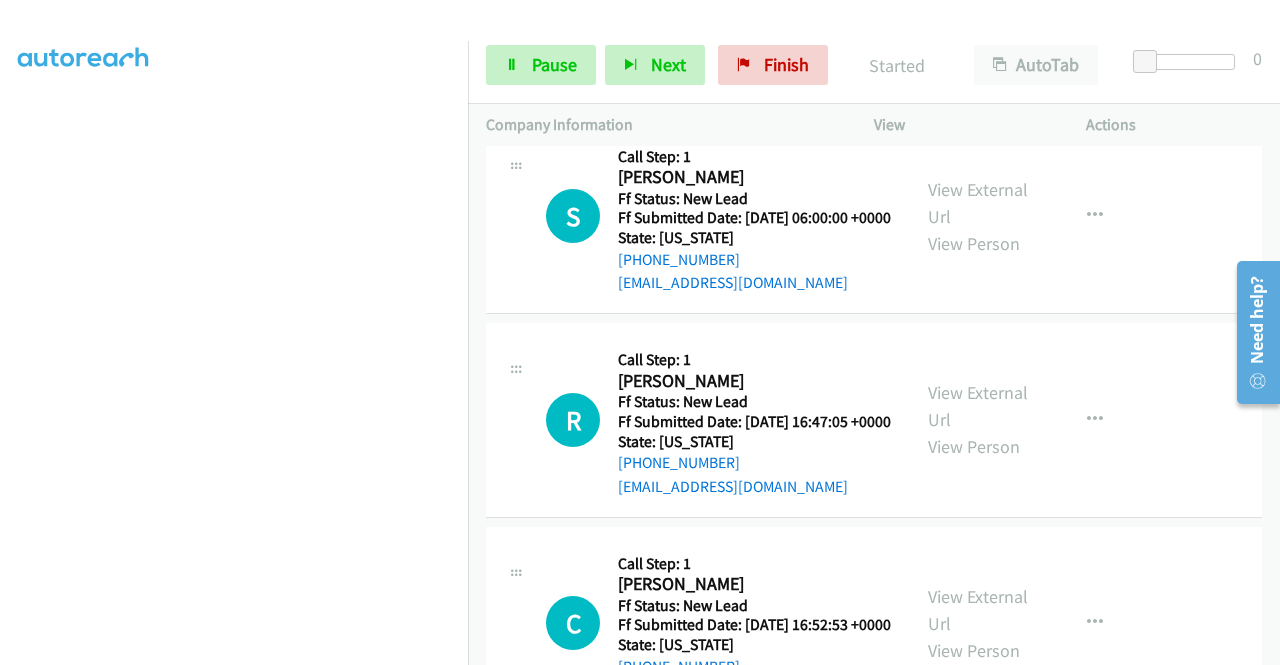 scroll, scrollTop: 3175, scrollLeft: 0, axis: vertical 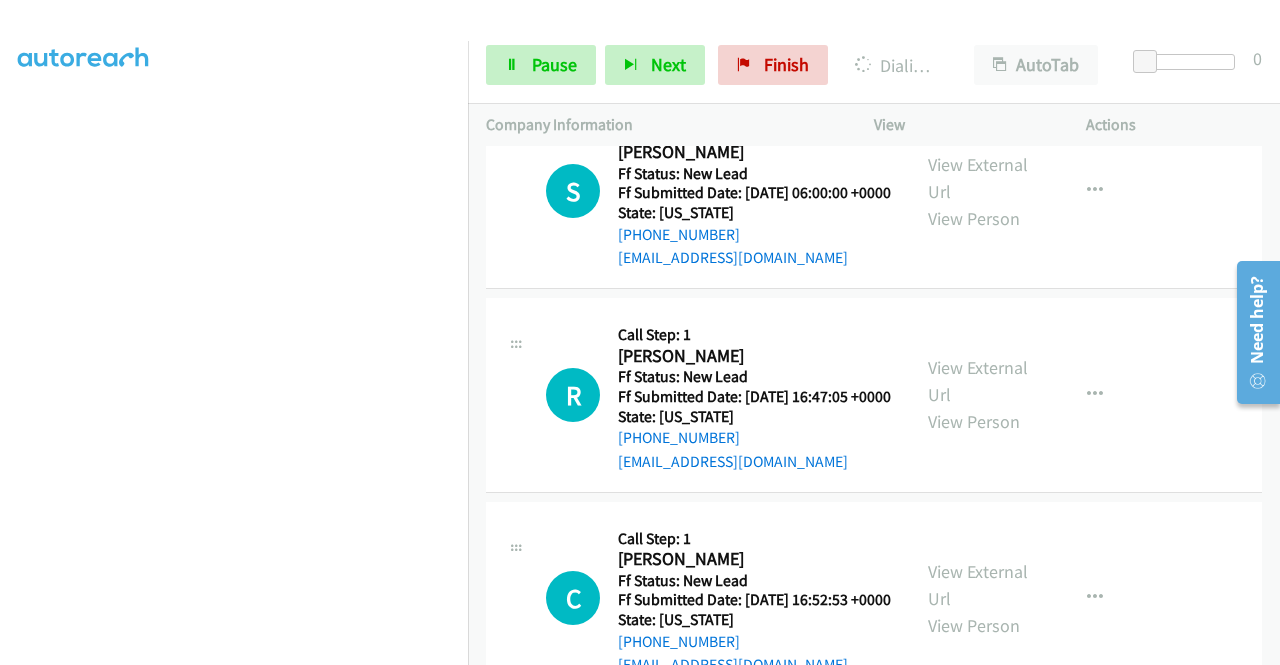 click on "View External Url" at bounding box center [978, -26] 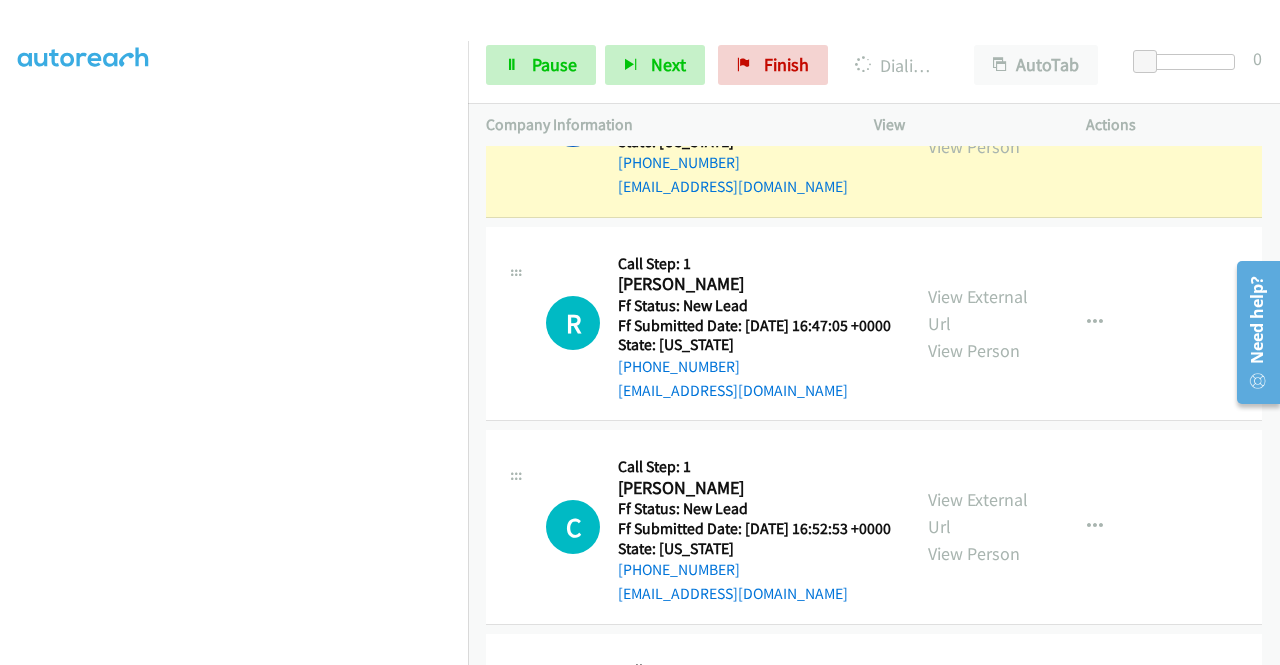 scroll, scrollTop: 3334, scrollLeft: 0, axis: vertical 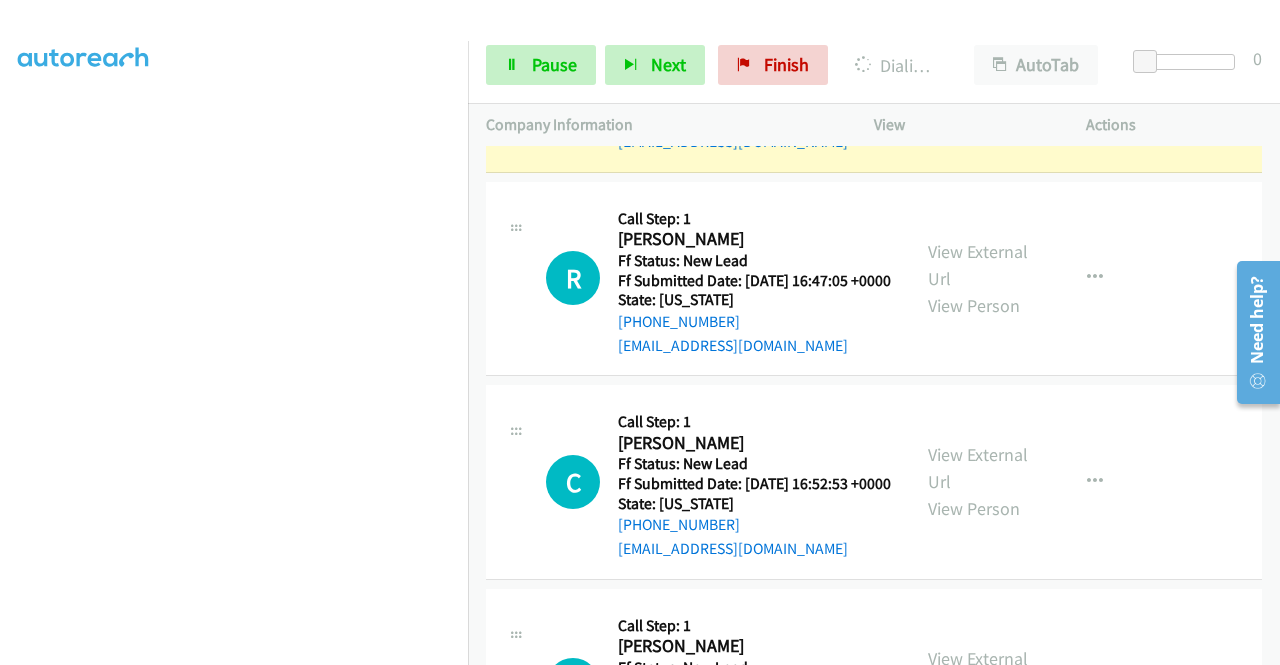 click on "View External Url" at bounding box center [978, 61] 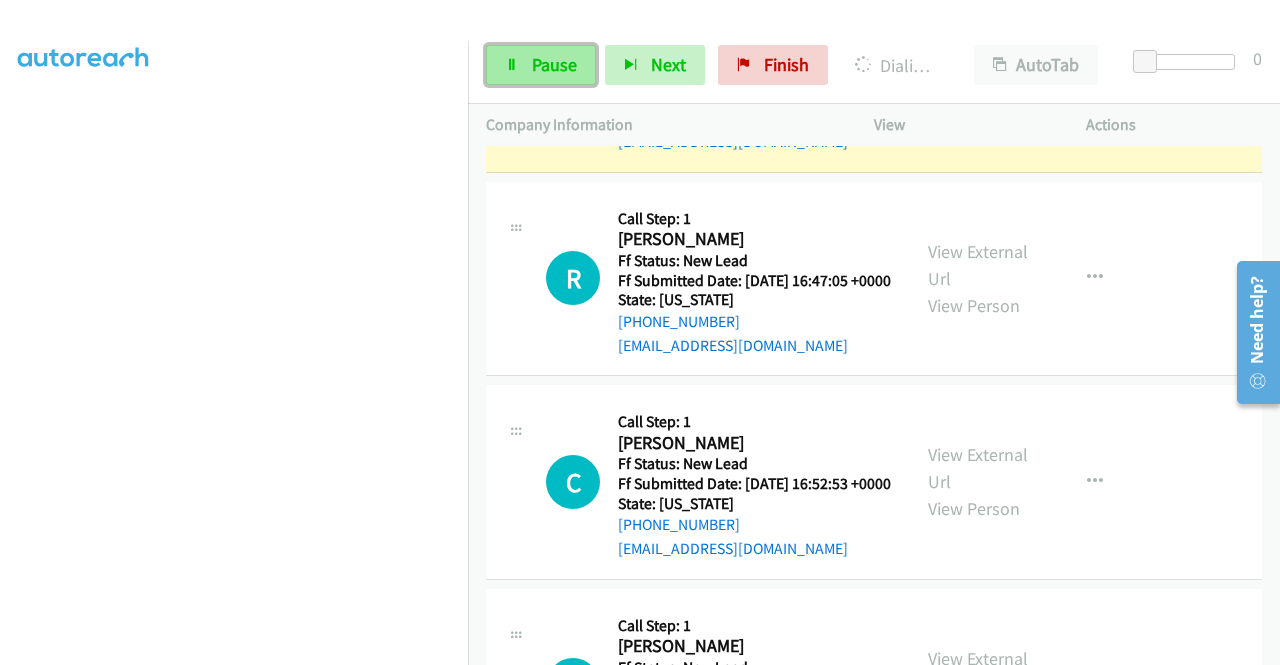 click on "Pause" at bounding box center [541, 65] 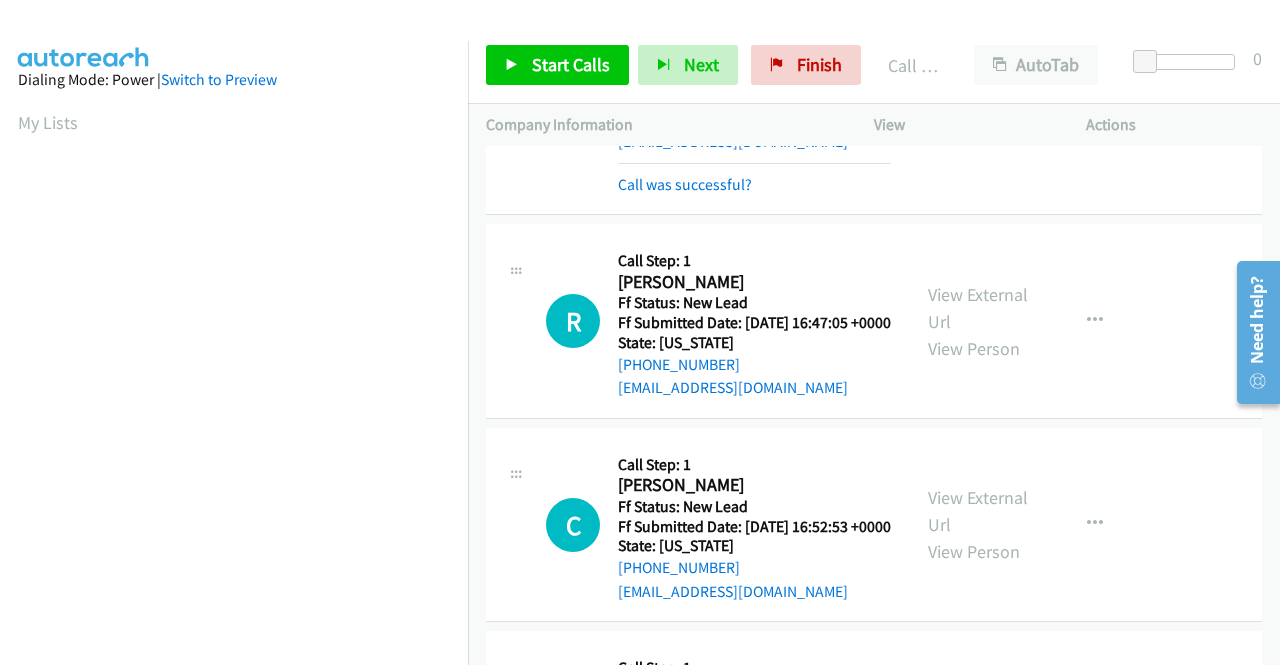 scroll, scrollTop: 456, scrollLeft: 0, axis: vertical 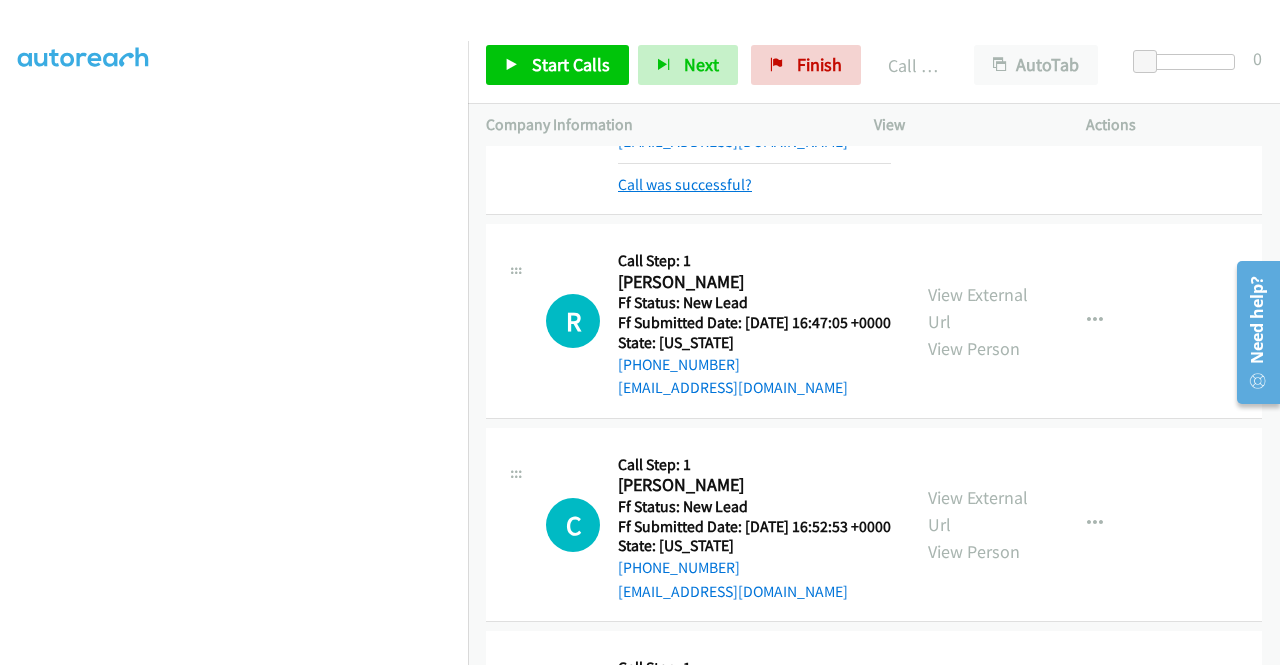 click on "Call was successful?" at bounding box center [685, 184] 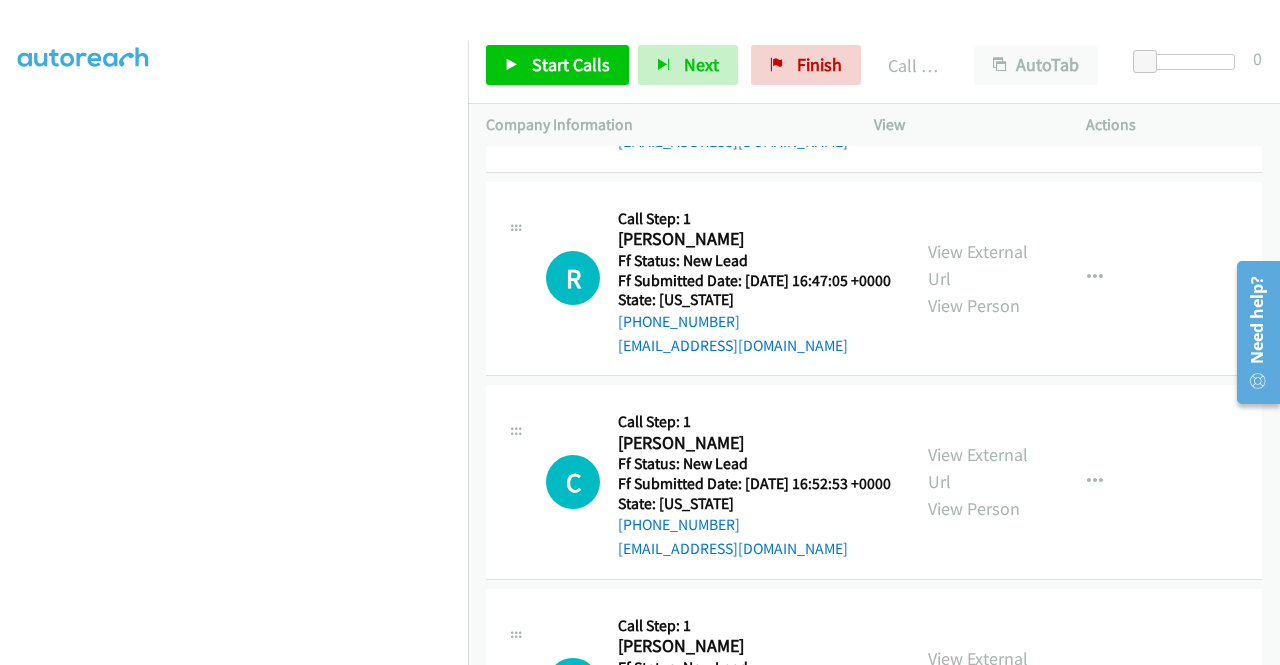 click at bounding box center [1095, 75] 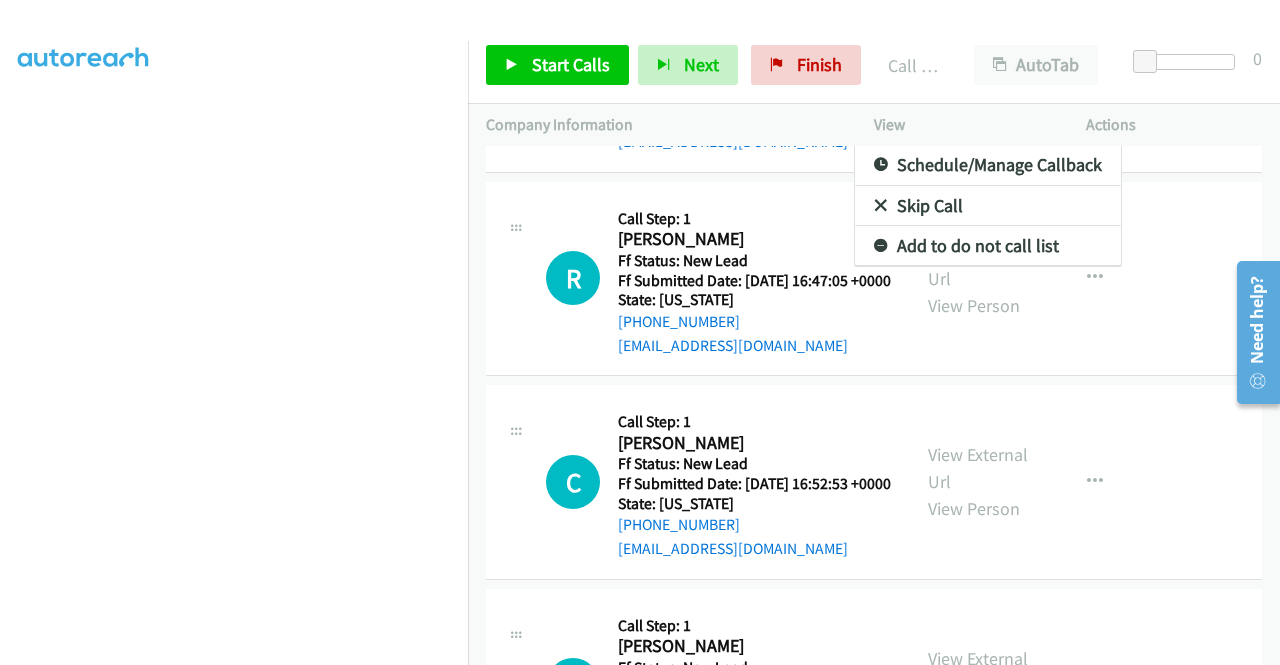 click on "Add to do not call list" at bounding box center (988, 246) 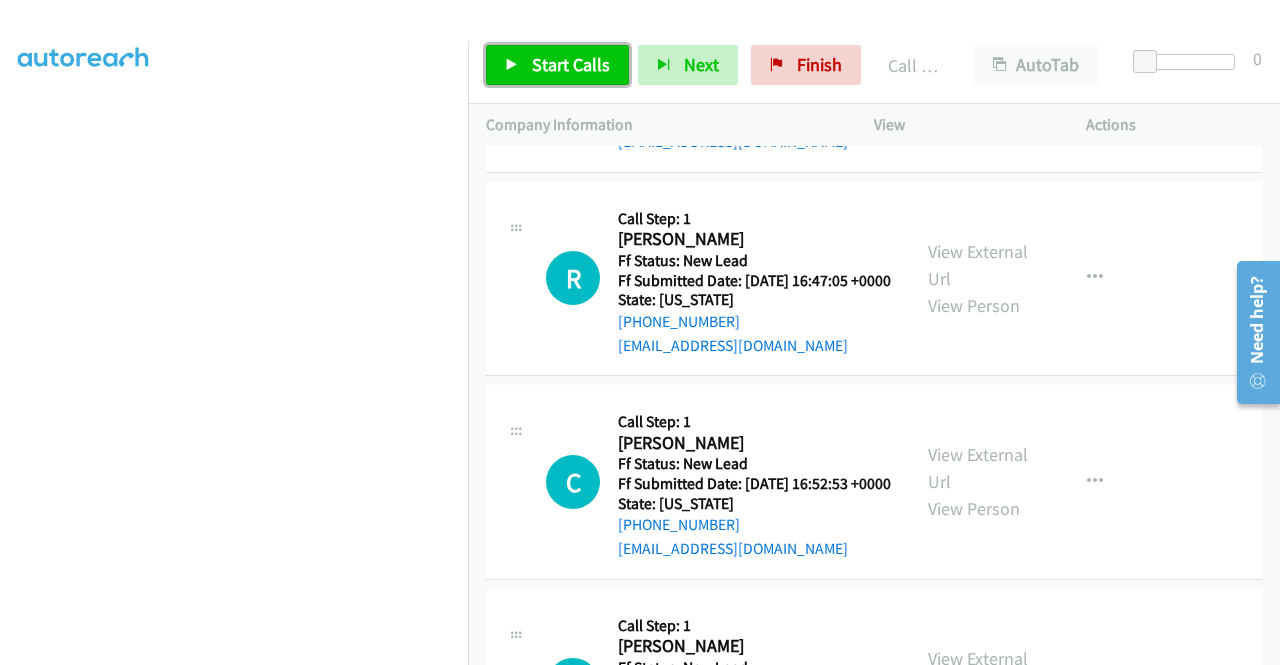 click on "Start Calls" at bounding box center [571, 64] 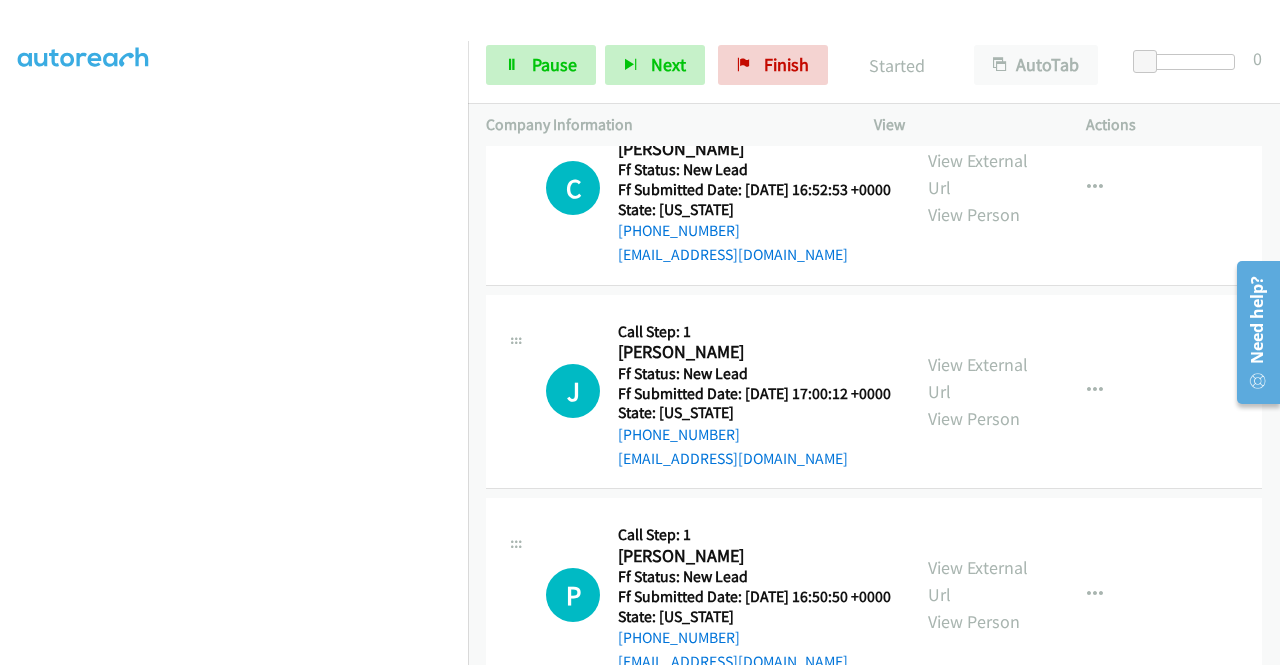 scroll, scrollTop: 3641, scrollLeft: 0, axis: vertical 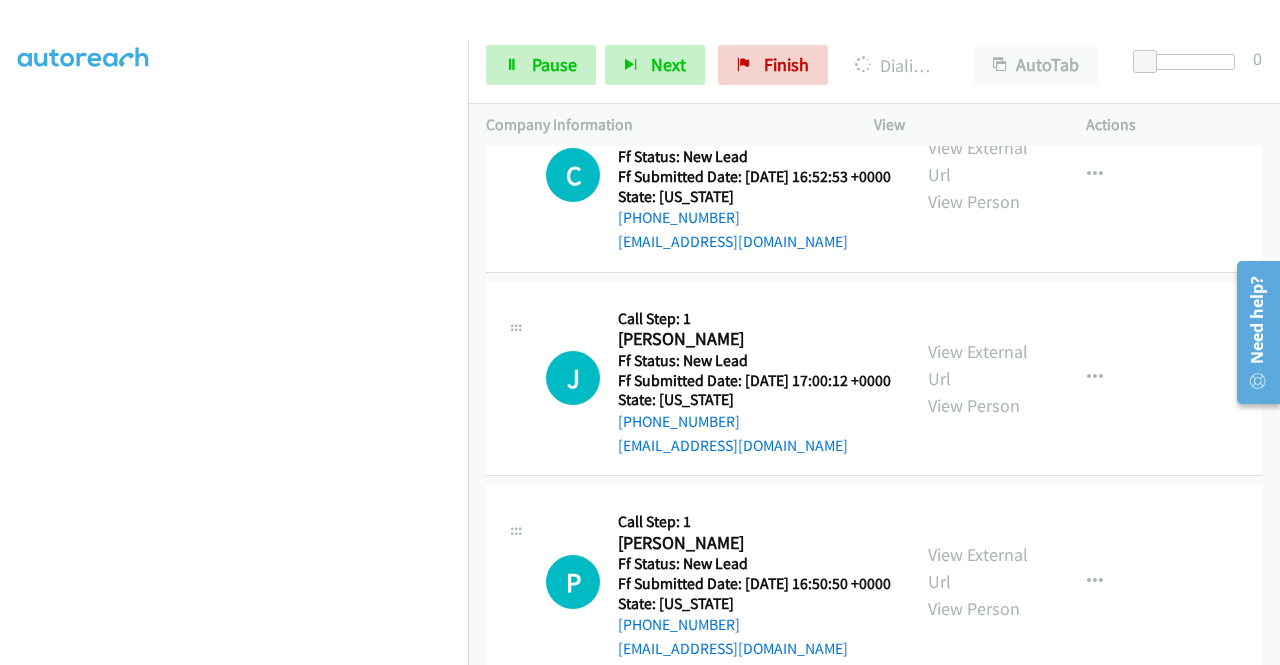 click on "View External Url" at bounding box center [978, -42] 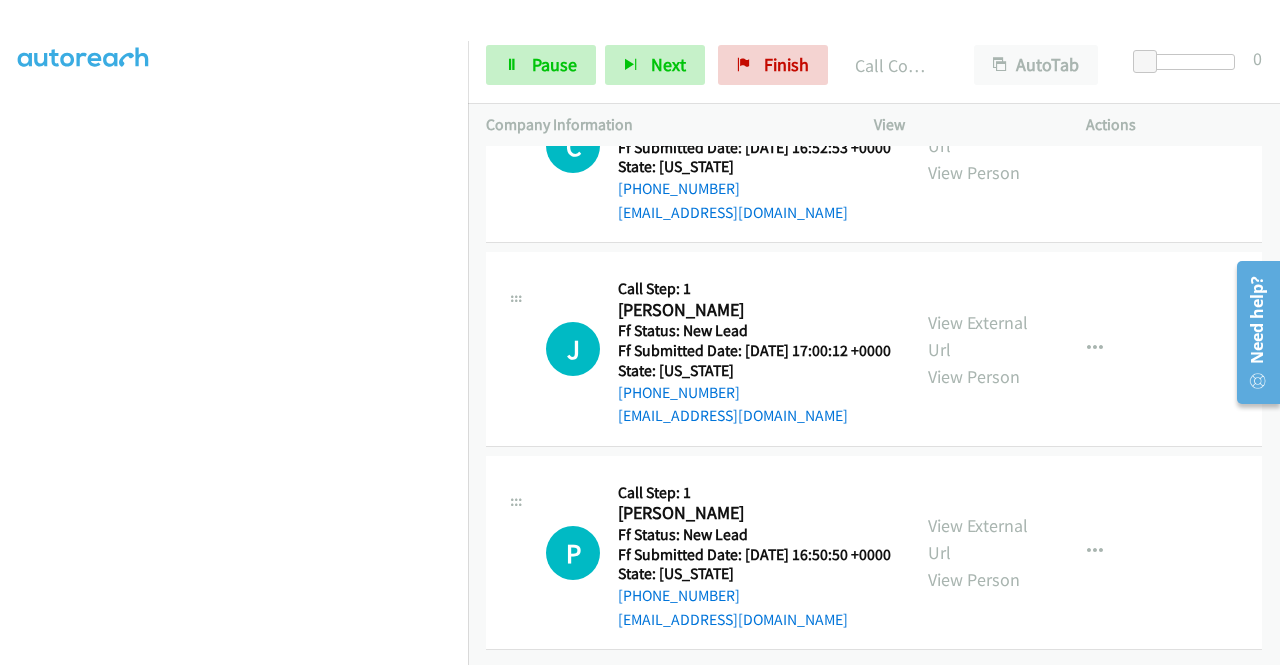 scroll, scrollTop: 3880, scrollLeft: 0, axis: vertical 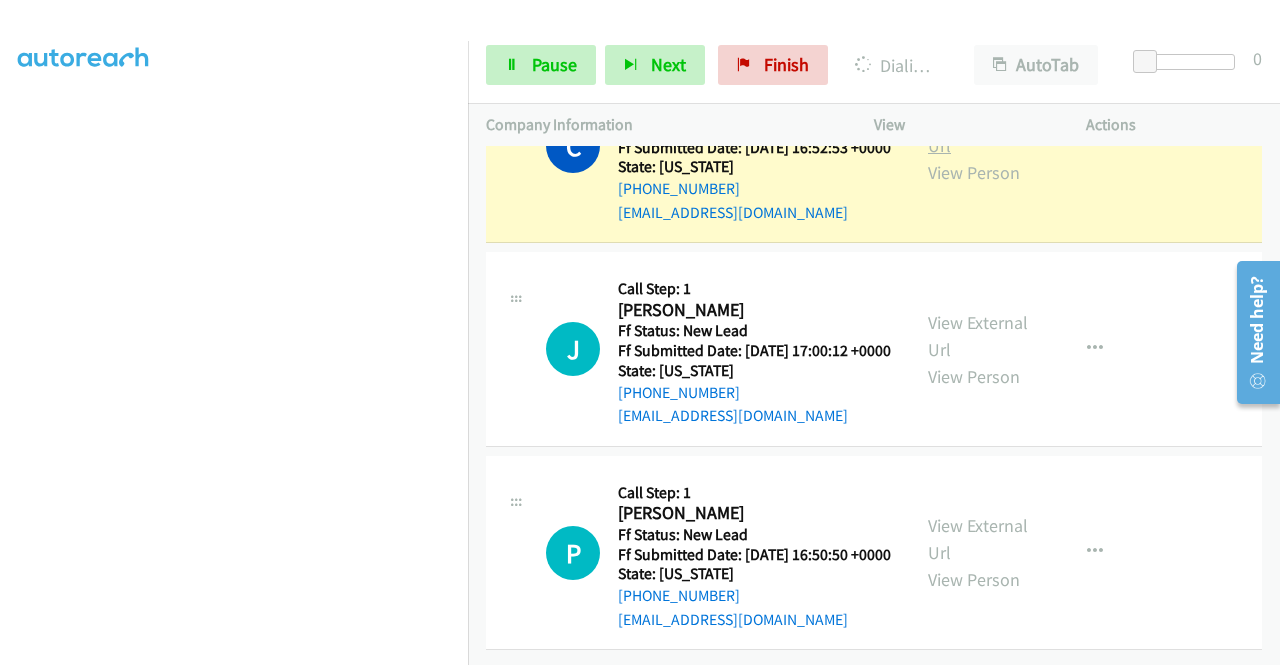 click on "View External Url" at bounding box center [978, 132] 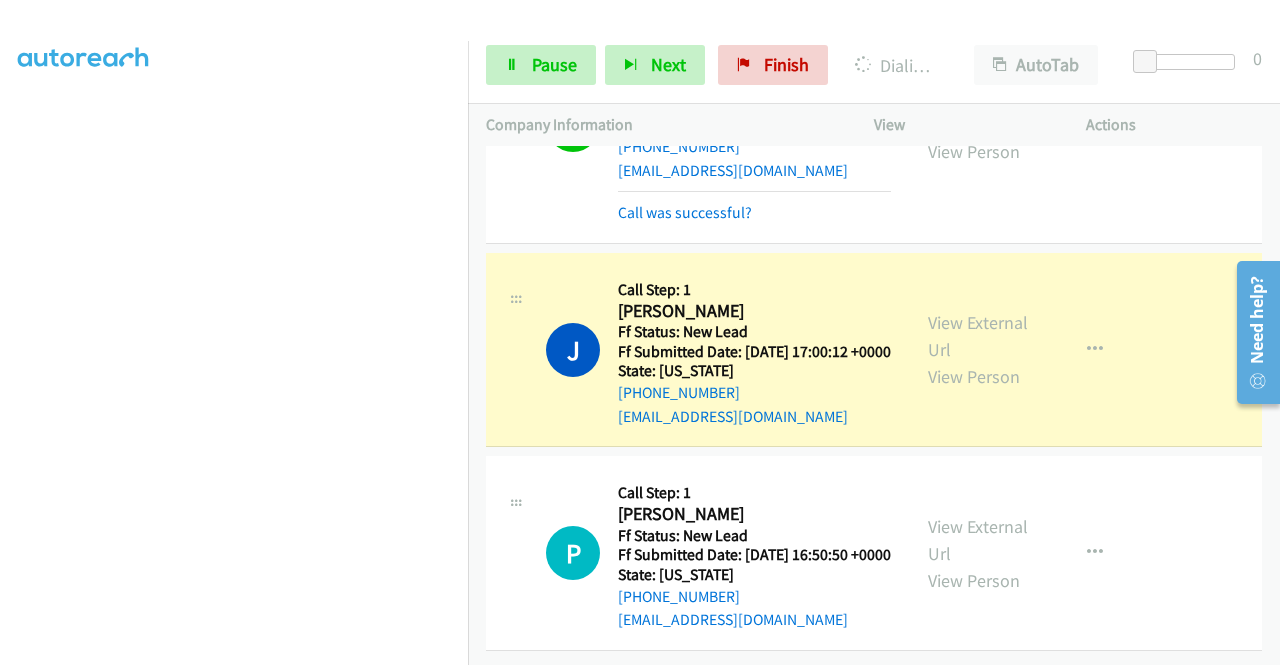 scroll, scrollTop: 4067, scrollLeft: 0, axis: vertical 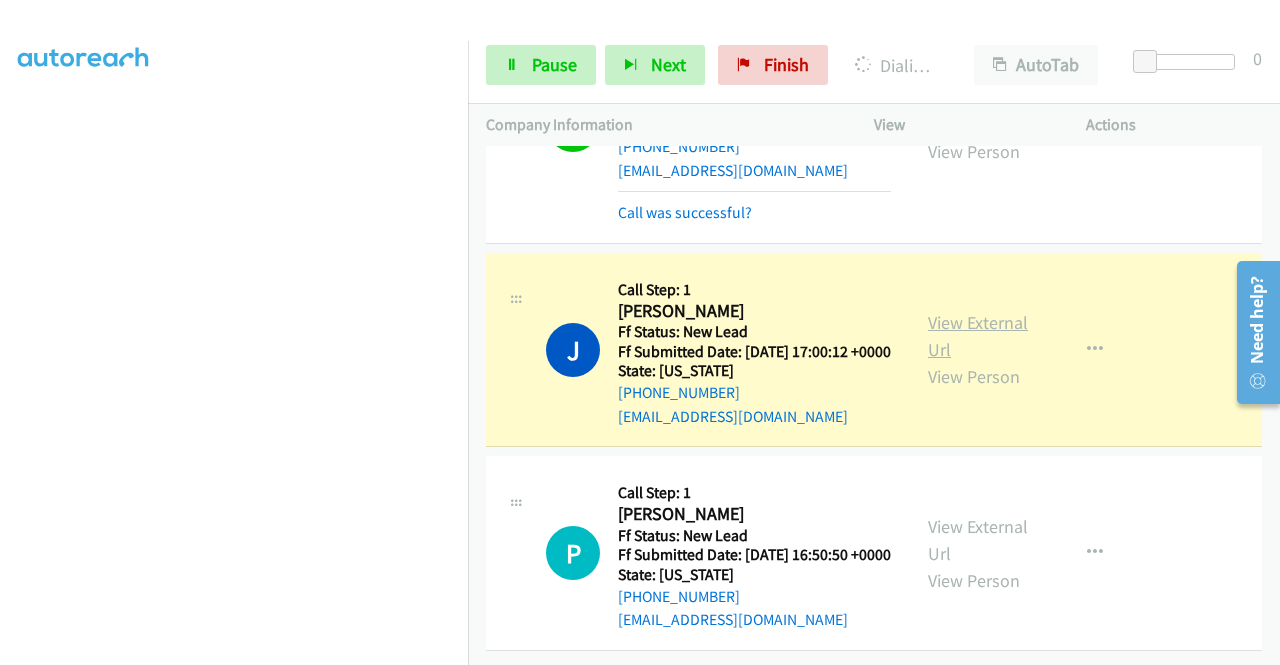 click on "View External Url" at bounding box center (978, 336) 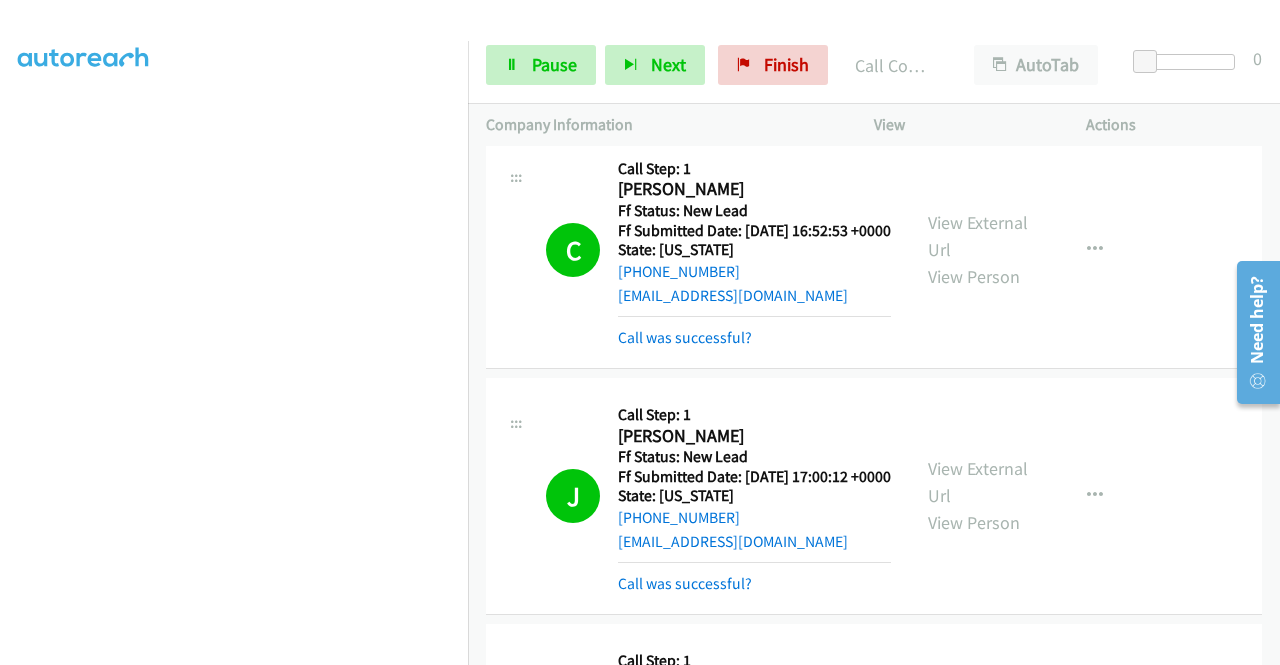 scroll, scrollTop: 4109, scrollLeft: 0, axis: vertical 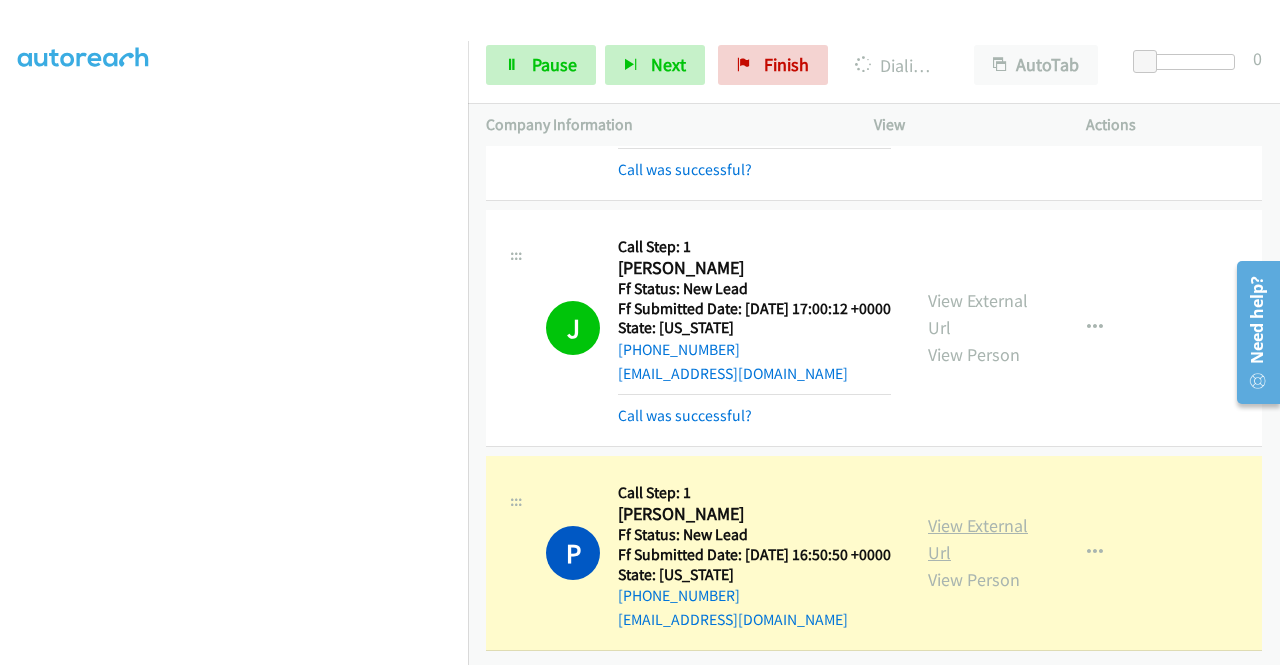 click on "View External Url" at bounding box center (978, 539) 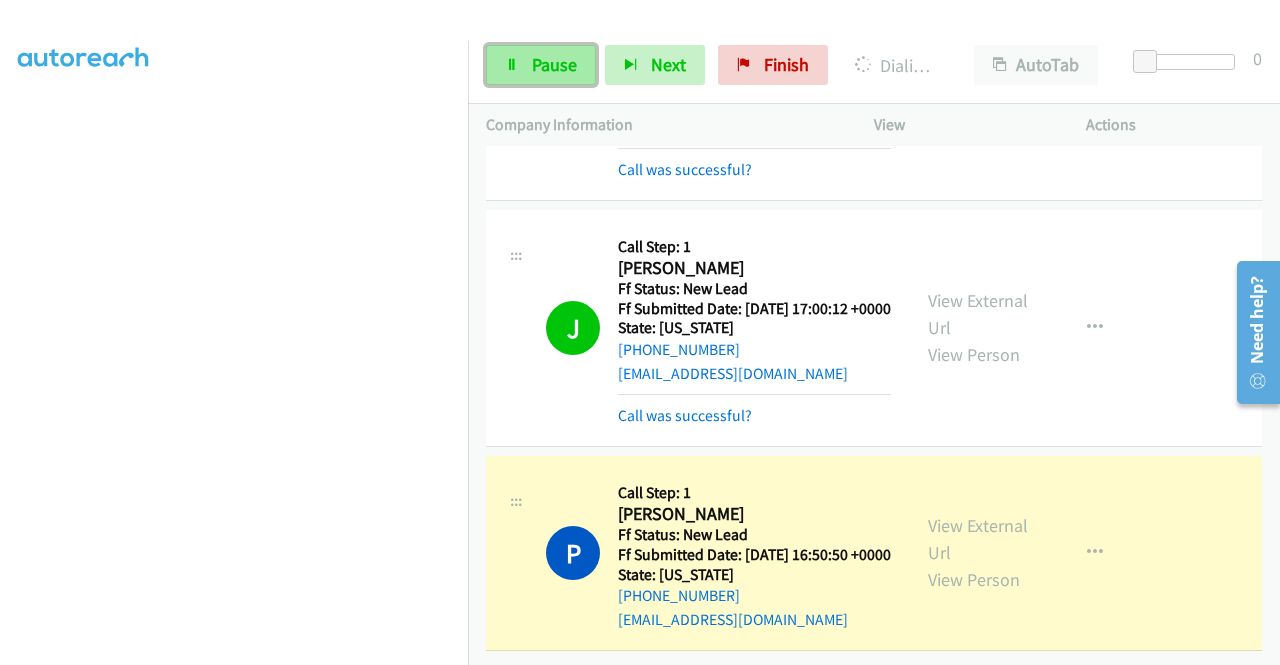 click on "Pause" at bounding box center (541, 65) 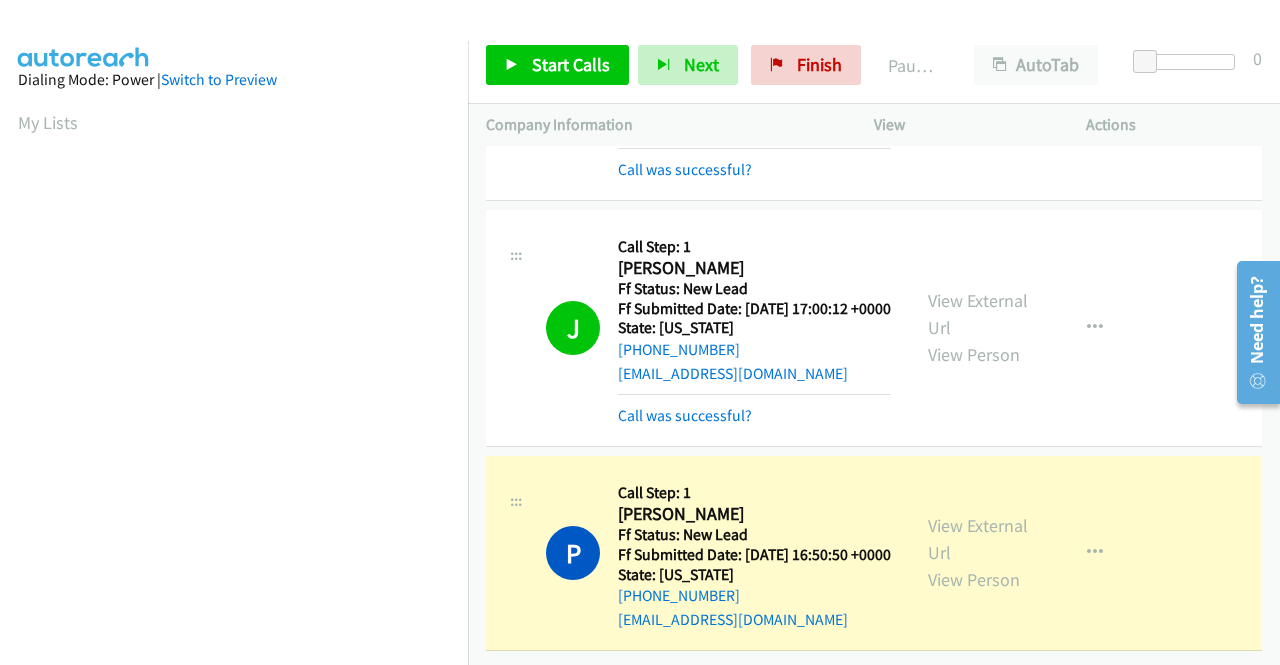 scroll, scrollTop: 456, scrollLeft: 0, axis: vertical 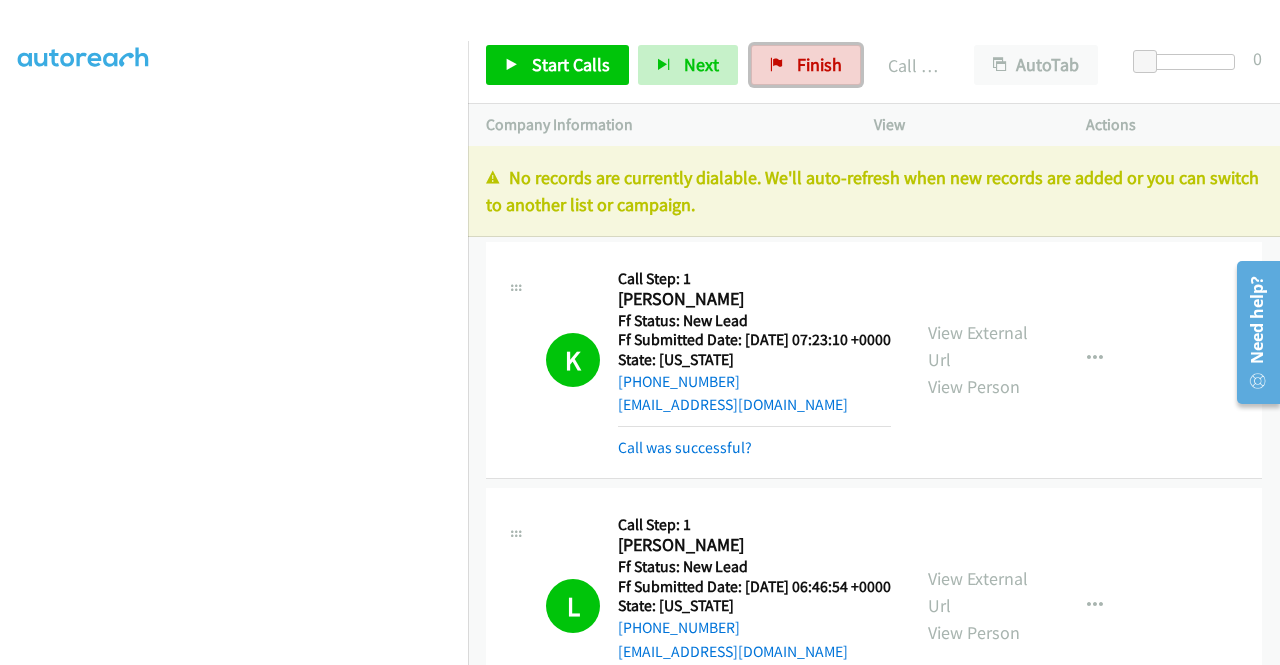 click on "Finish" at bounding box center [806, 65] 